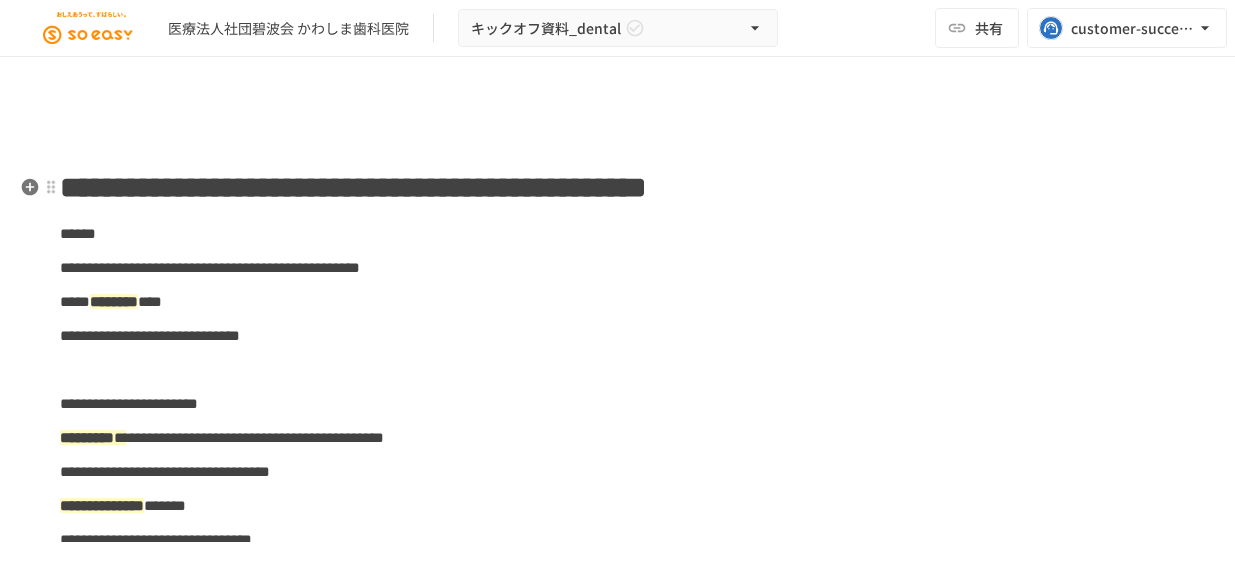 scroll, scrollTop: 0, scrollLeft: 0, axis: both 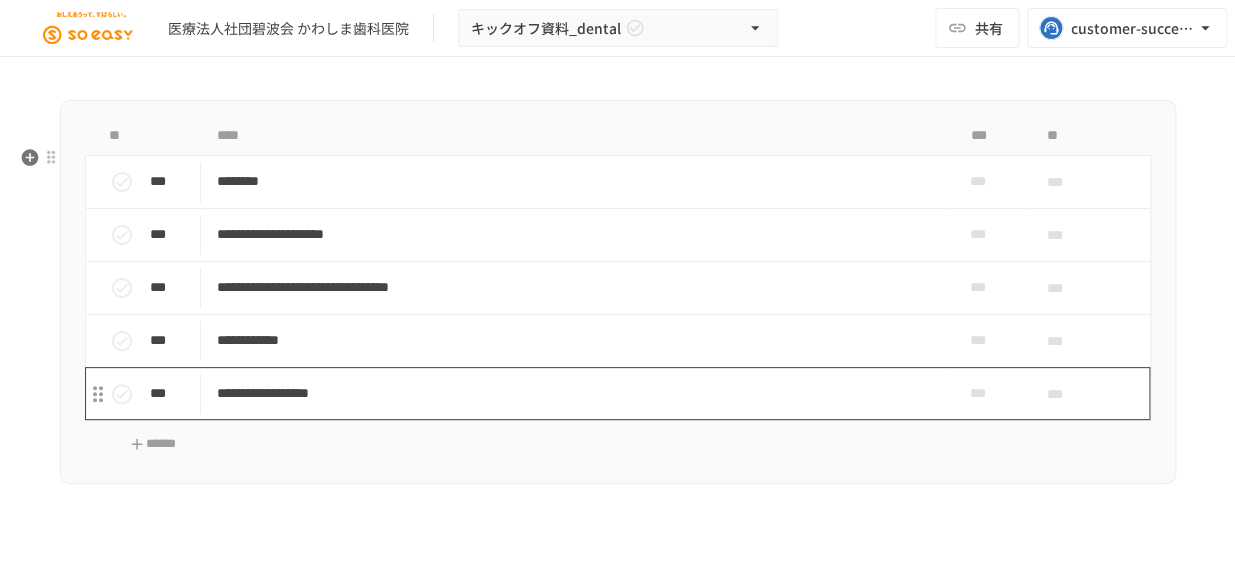 click on "**********" at bounding box center (576, 393) 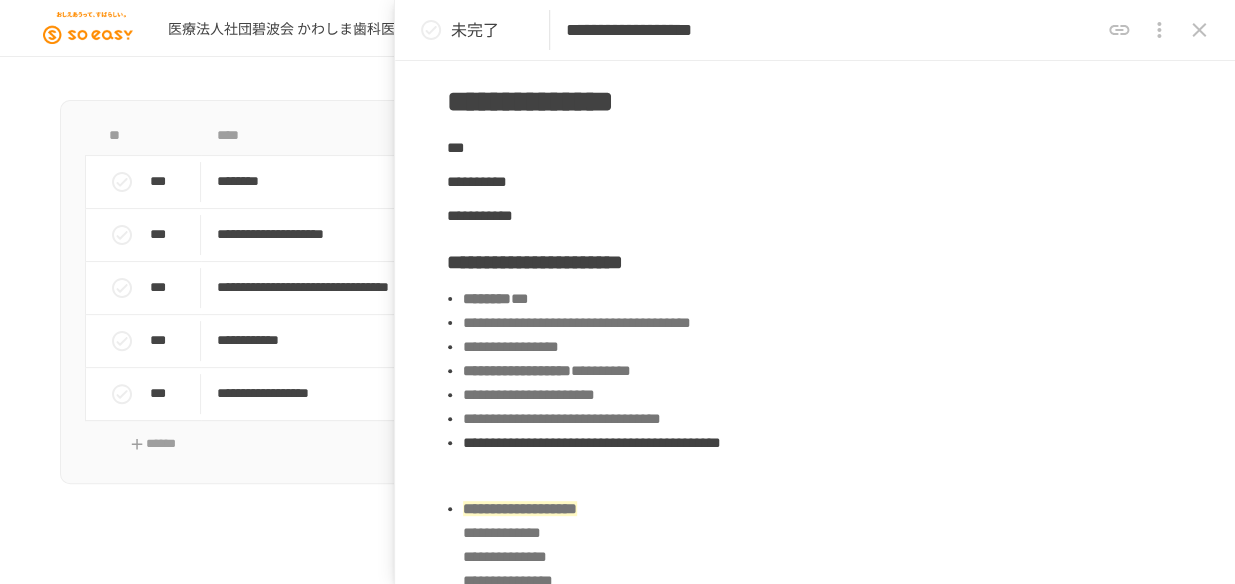 scroll, scrollTop: 909, scrollLeft: 0, axis: vertical 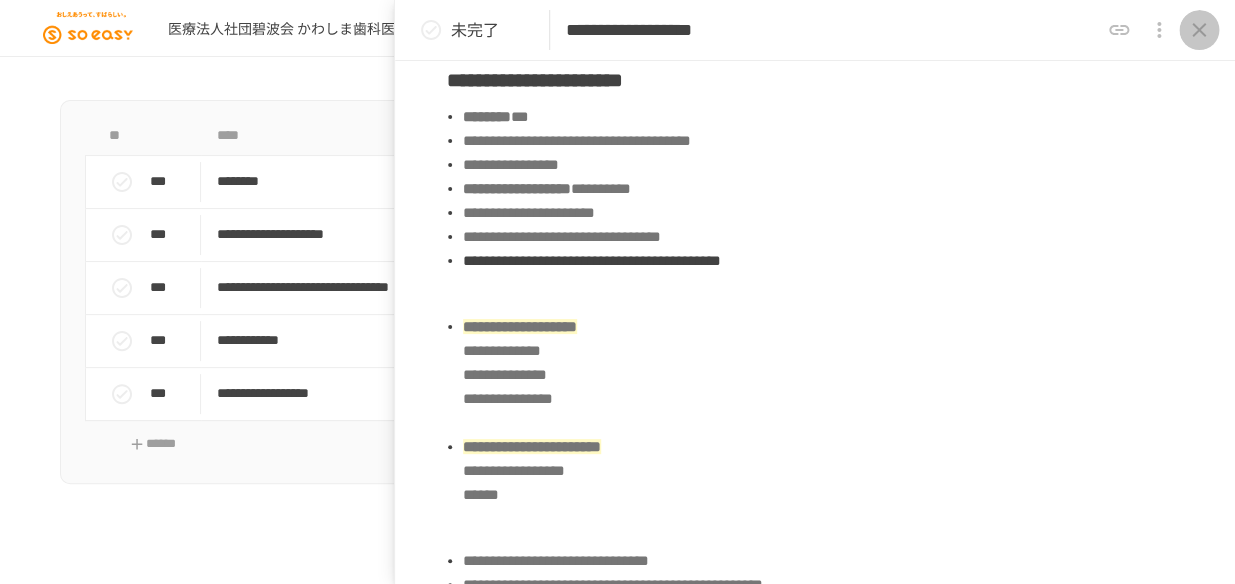 click 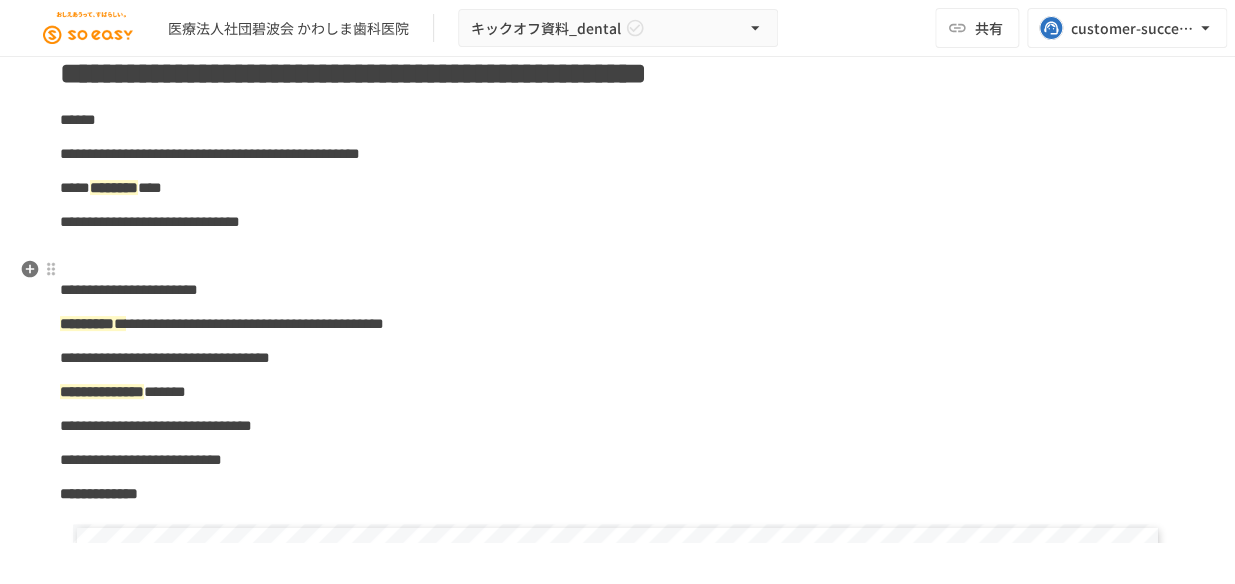 scroll, scrollTop: 0, scrollLeft: 0, axis: both 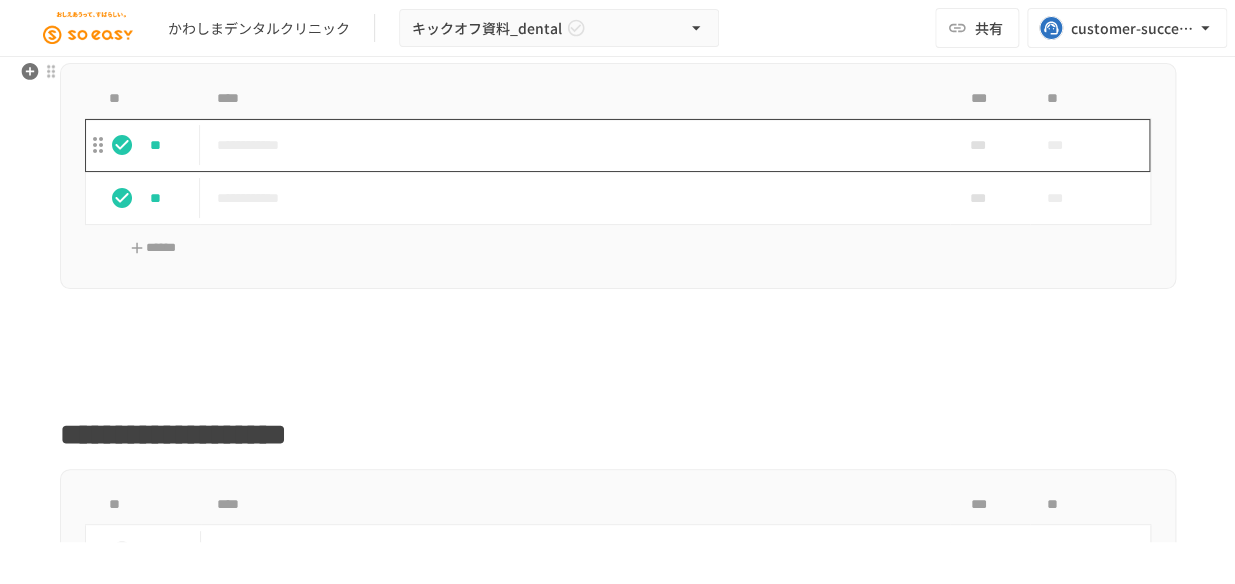 click on "**********" at bounding box center [575, 145] 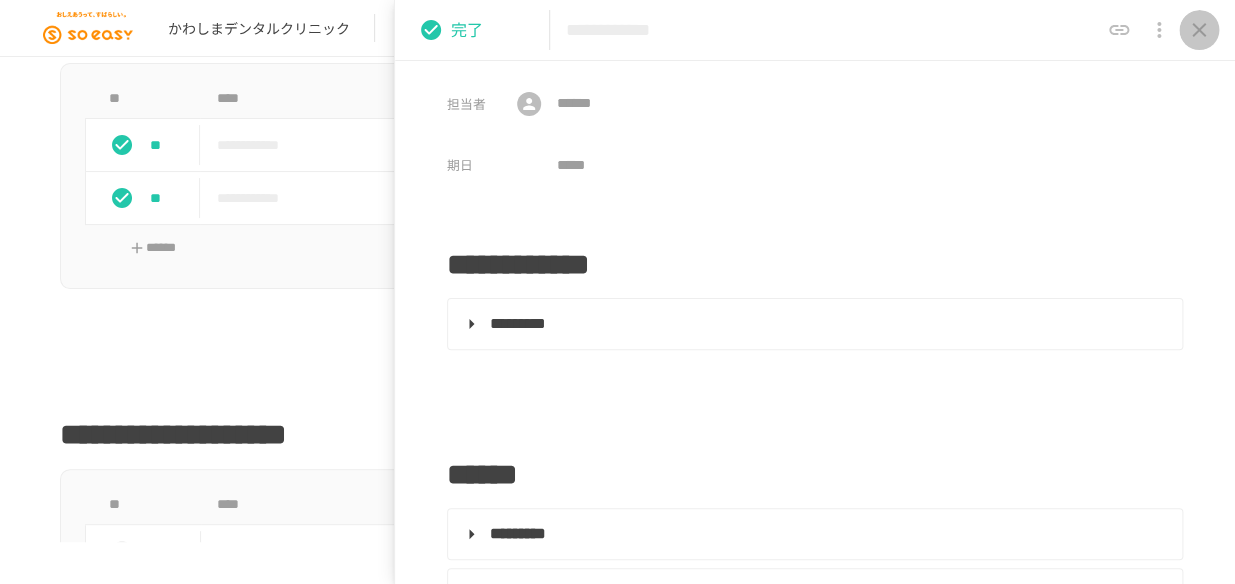 click 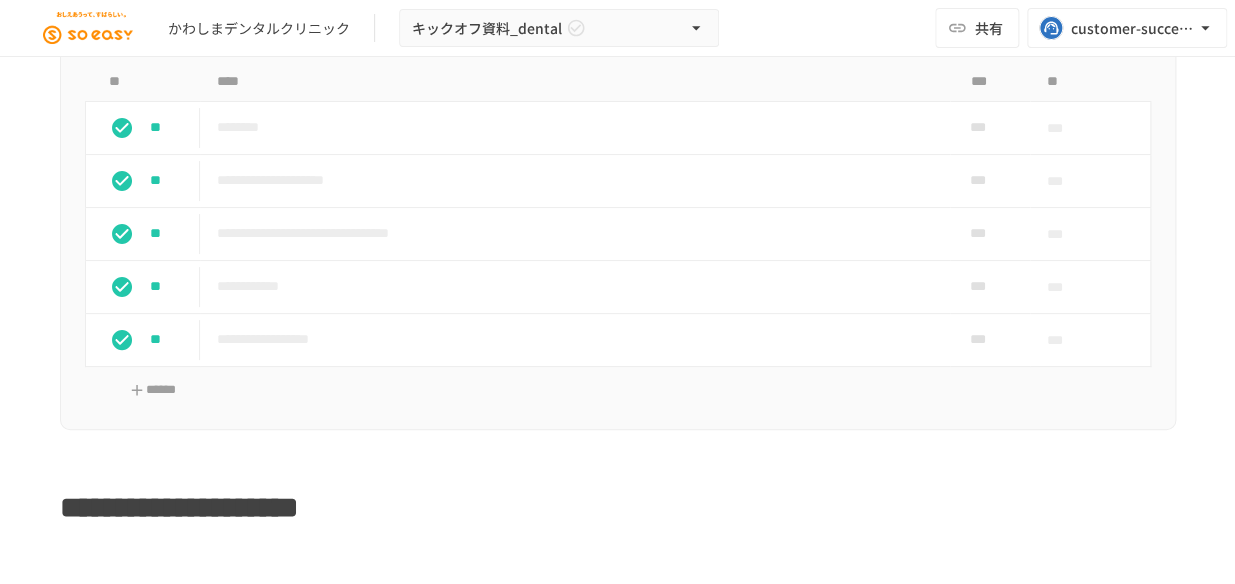 scroll, scrollTop: 2000, scrollLeft: 0, axis: vertical 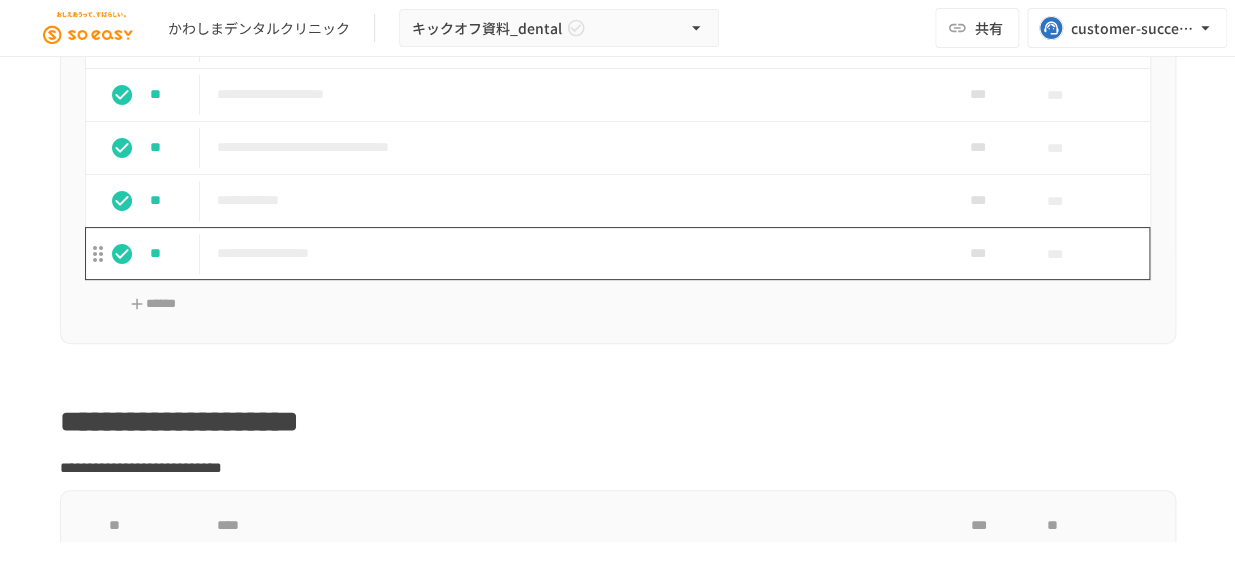 click on "**********" at bounding box center (575, 253) 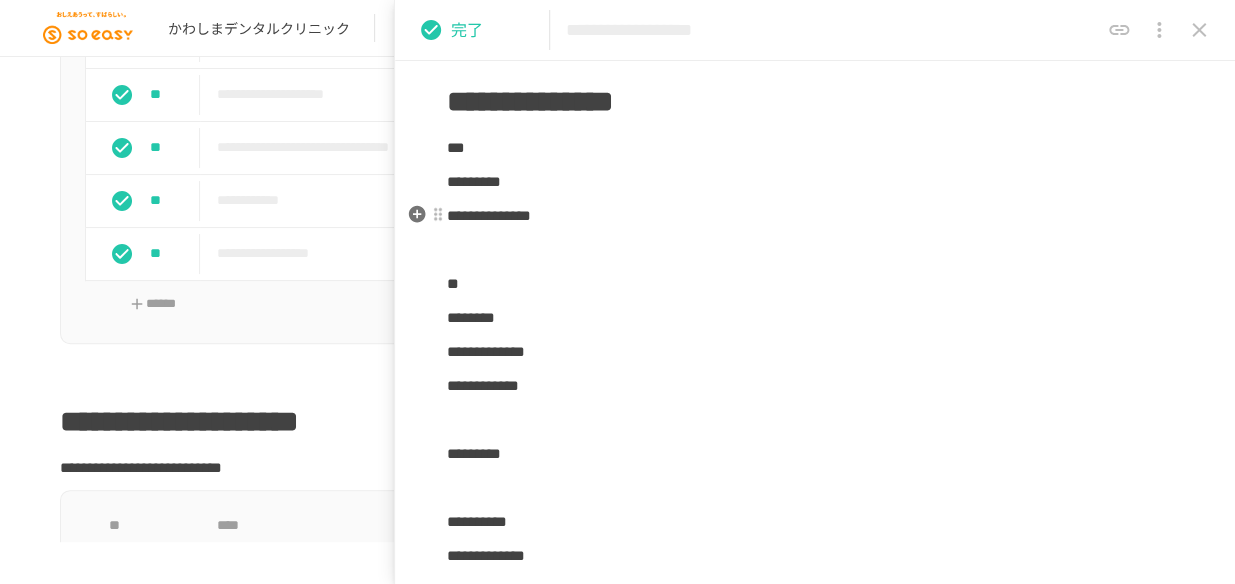 scroll, scrollTop: 818, scrollLeft: 0, axis: vertical 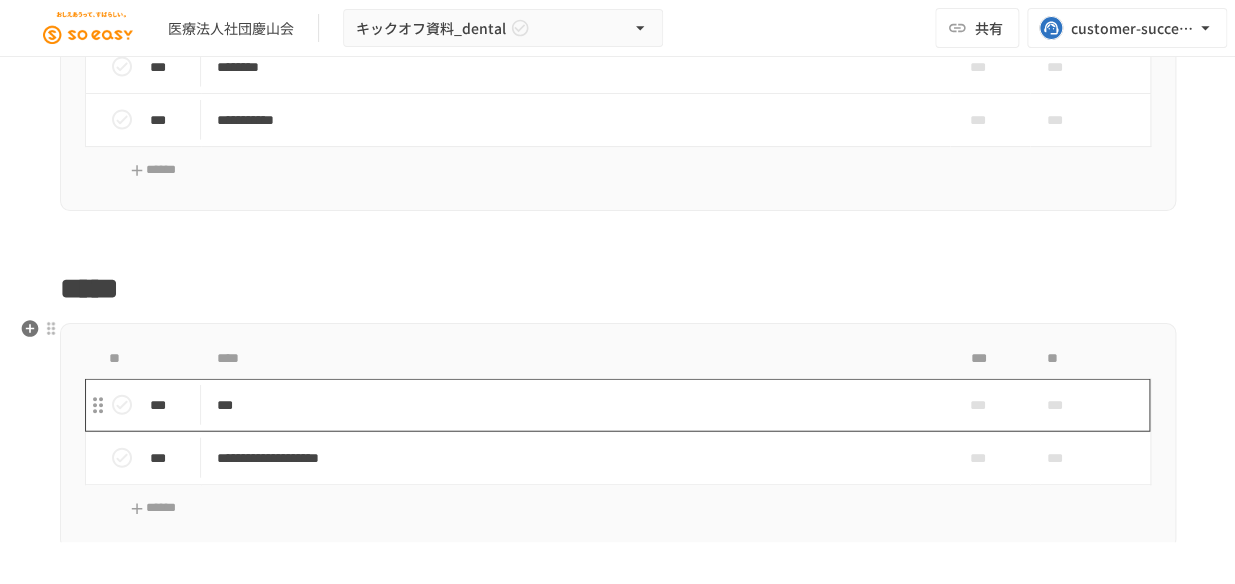 click on "***" at bounding box center (576, 405) 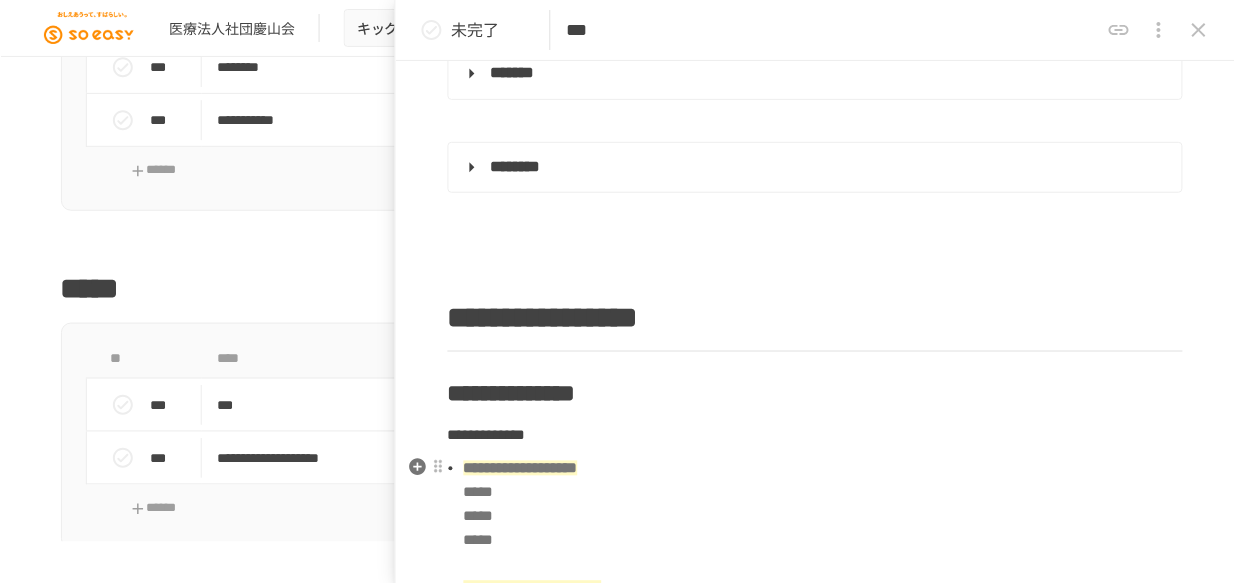 scroll, scrollTop: 0, scrollLeft: 0, axis: both 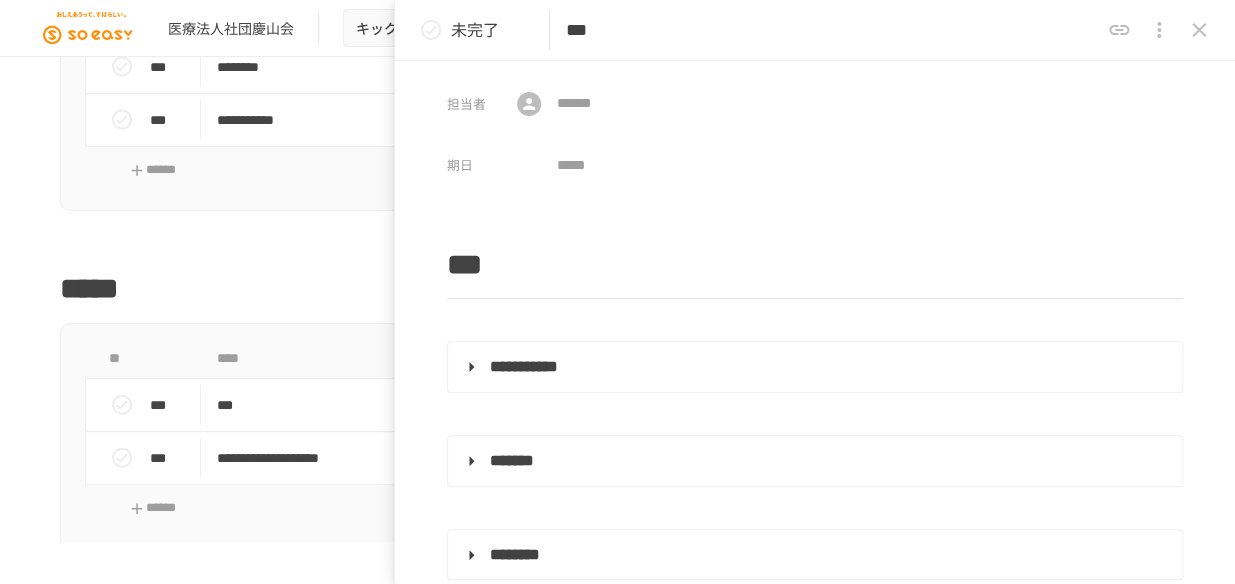 click 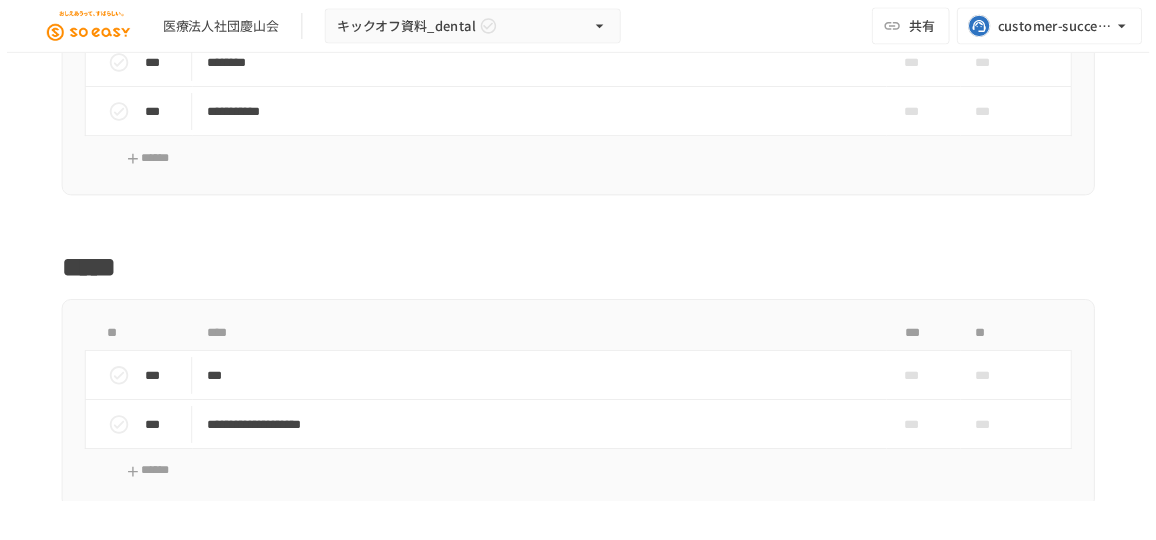 scroll, scrollTop: 4272, scrollLeft: 0, axis: vertical 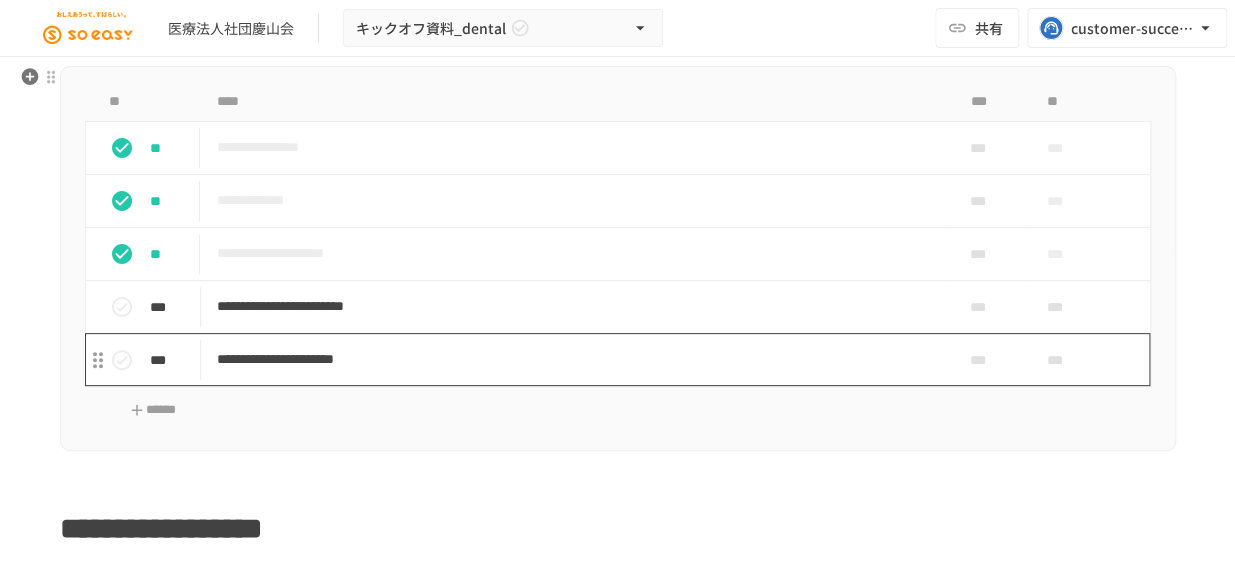 click on "**********" at bounding box center [576, 359] 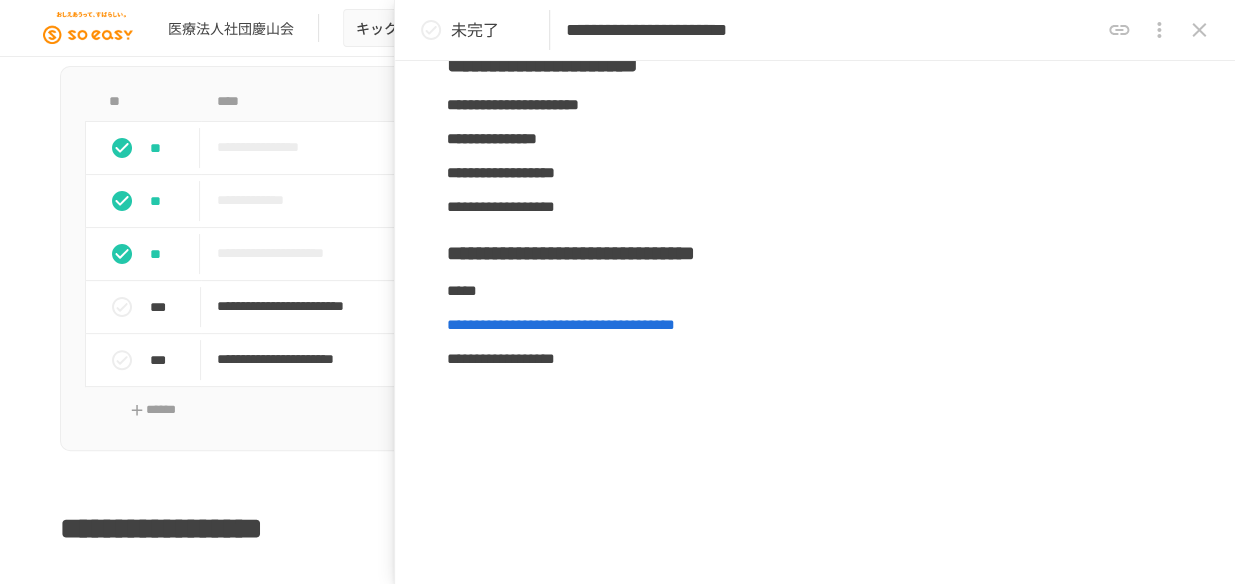 scroll, scrollTop: 1545, scrollLeft: 0, axis: vertical 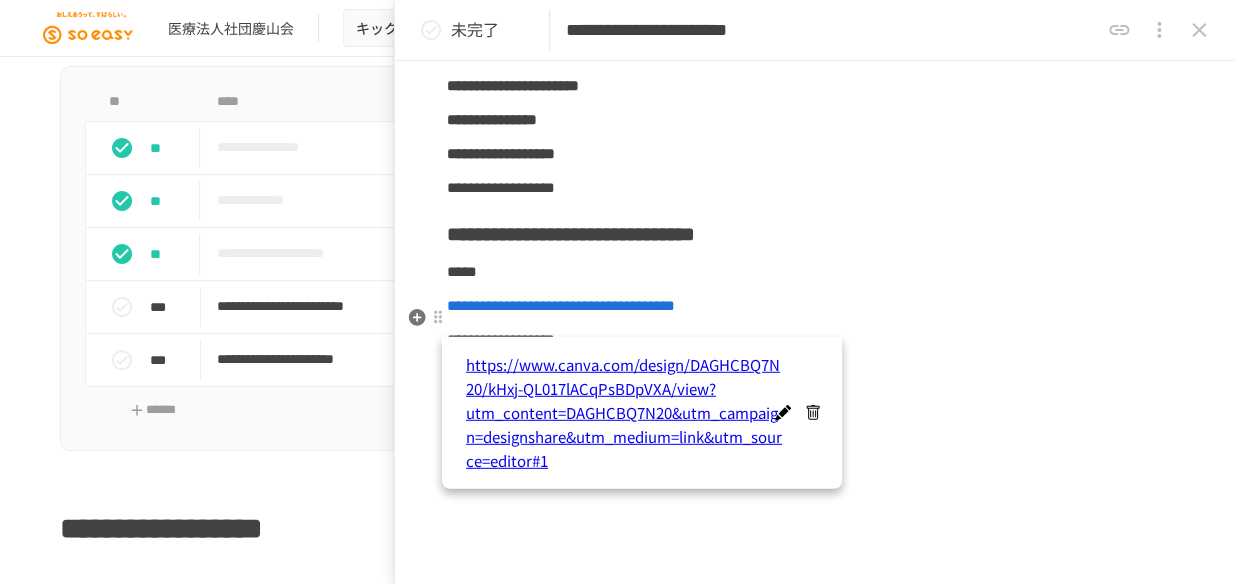 click on "**********" at bounding box center [561, 305] 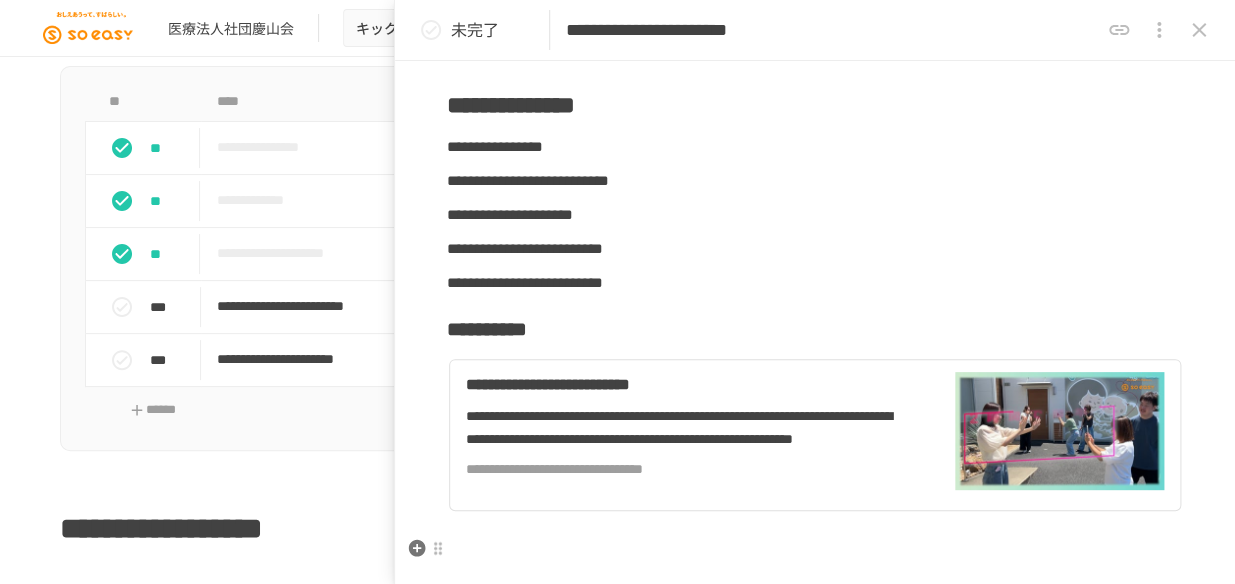 scroll, scrollTop: 818, scrollLeft: 0, axis: vertical 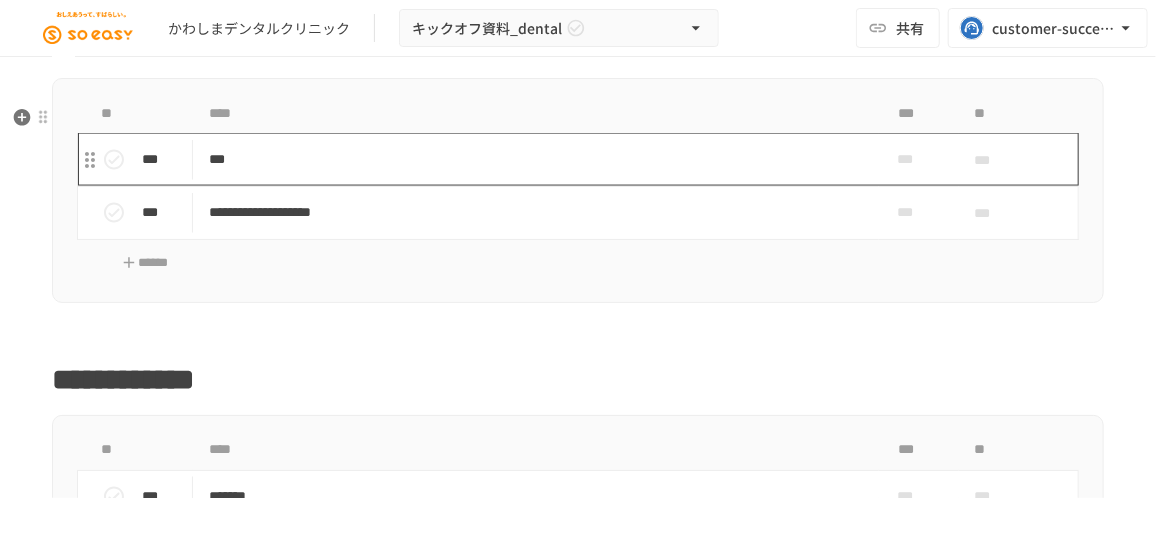 click on "***" at bounding box center (536, 159) 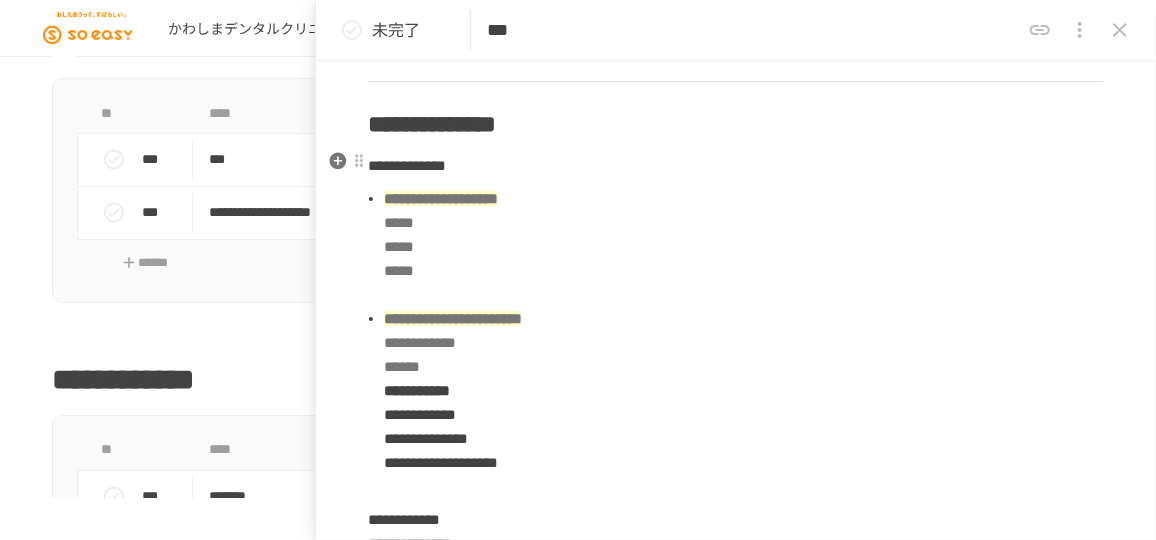 scroll, scrollTop: 545, scrollLeft: 0, axis: vertical 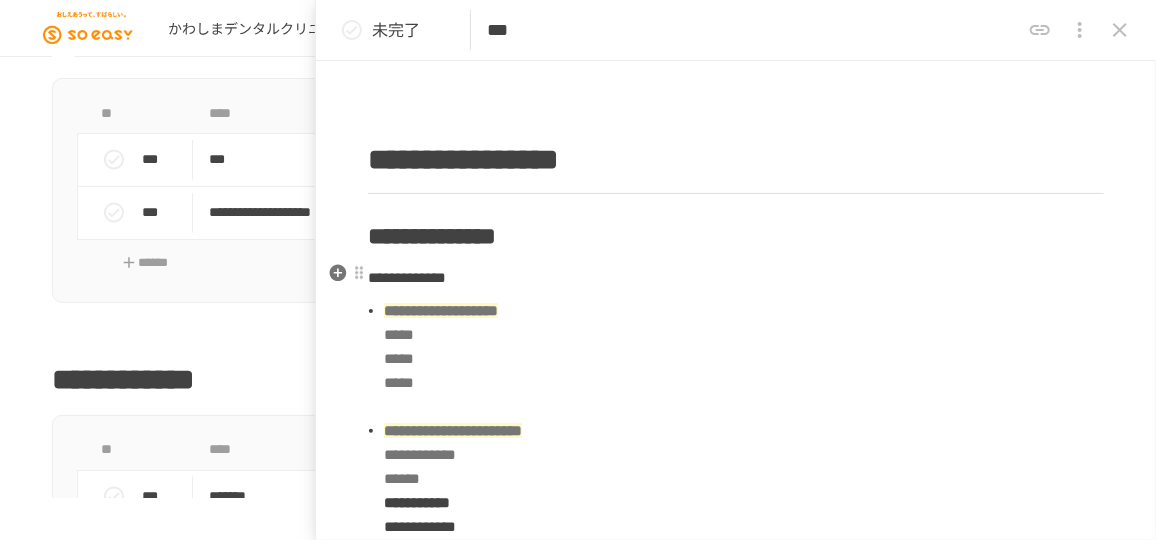 click on "**********" at bounding box center [407, 277] 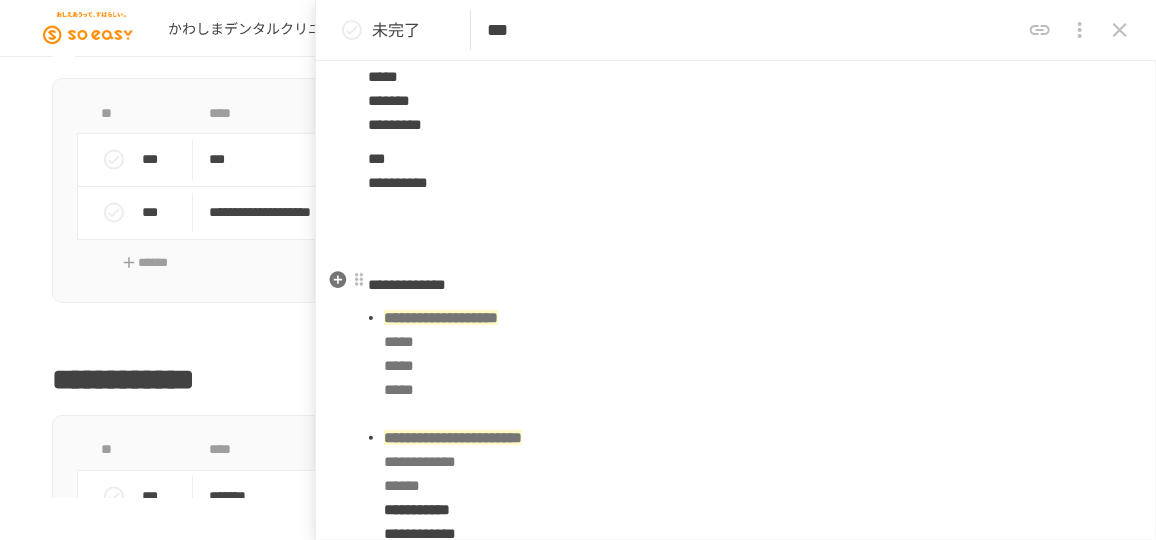 scroll, scrollTop: 909, scrollLeft: 0, axis: vertical 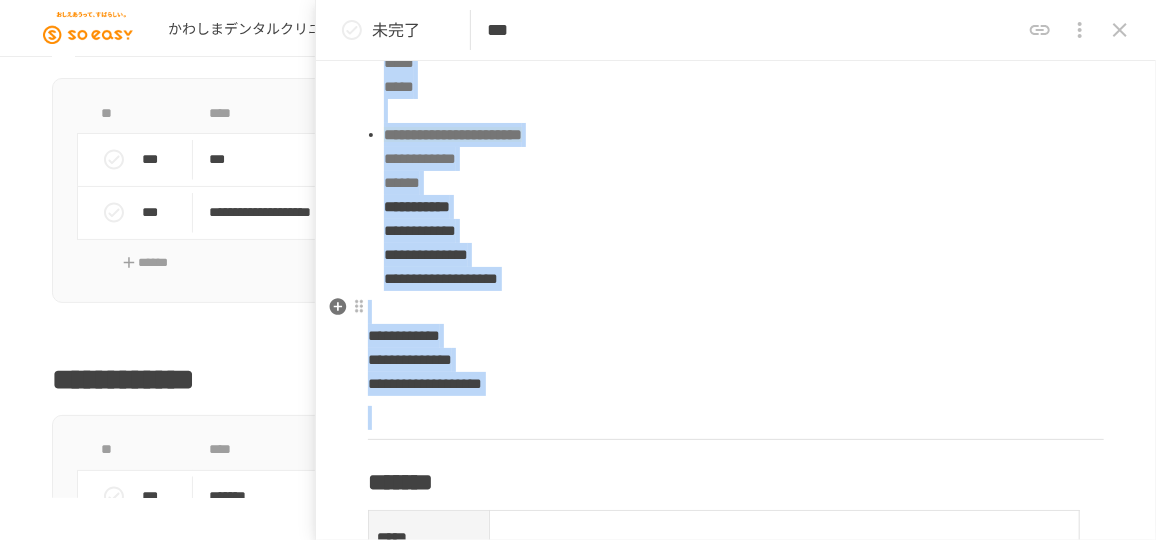 drag, startPoint x: 395, startPoint y: 255, endPoint x: 638, endPoint y: 396, distance: 280.94482 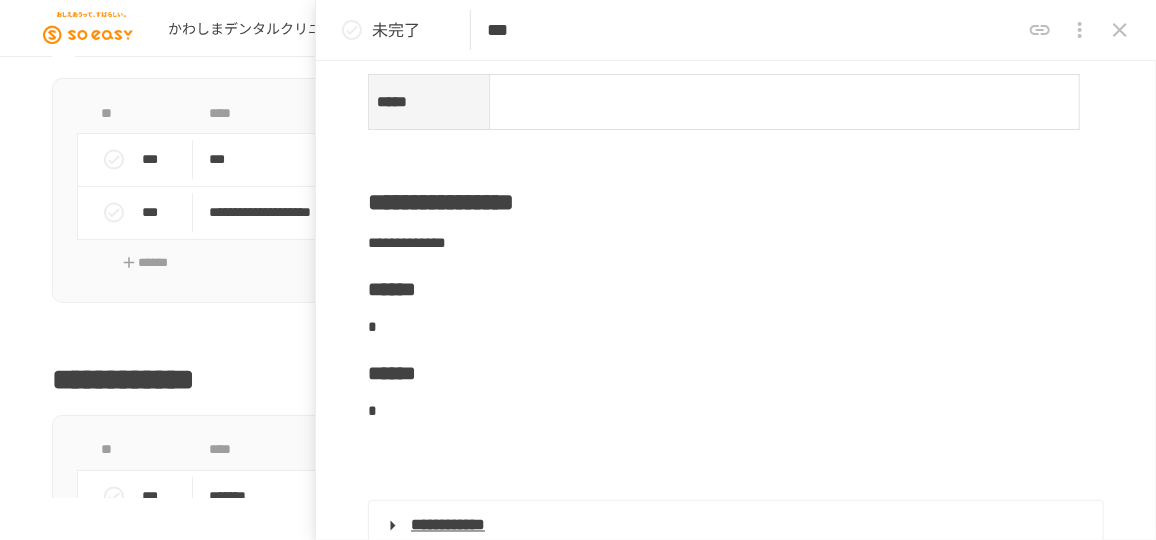 scroll, scrollTop: 1084, scrollLeft: 0, axis: vertical 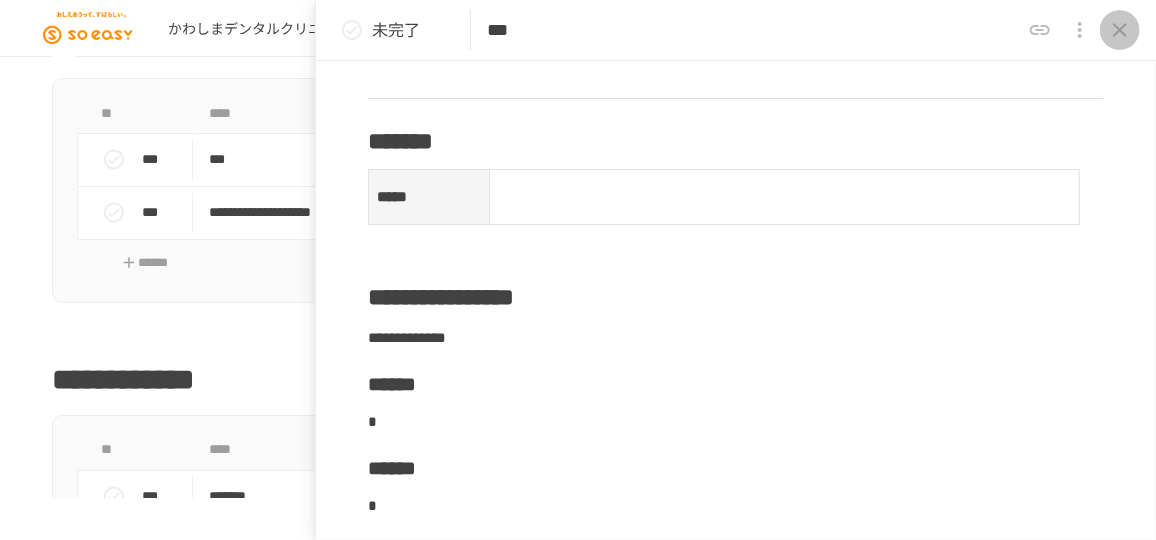 click 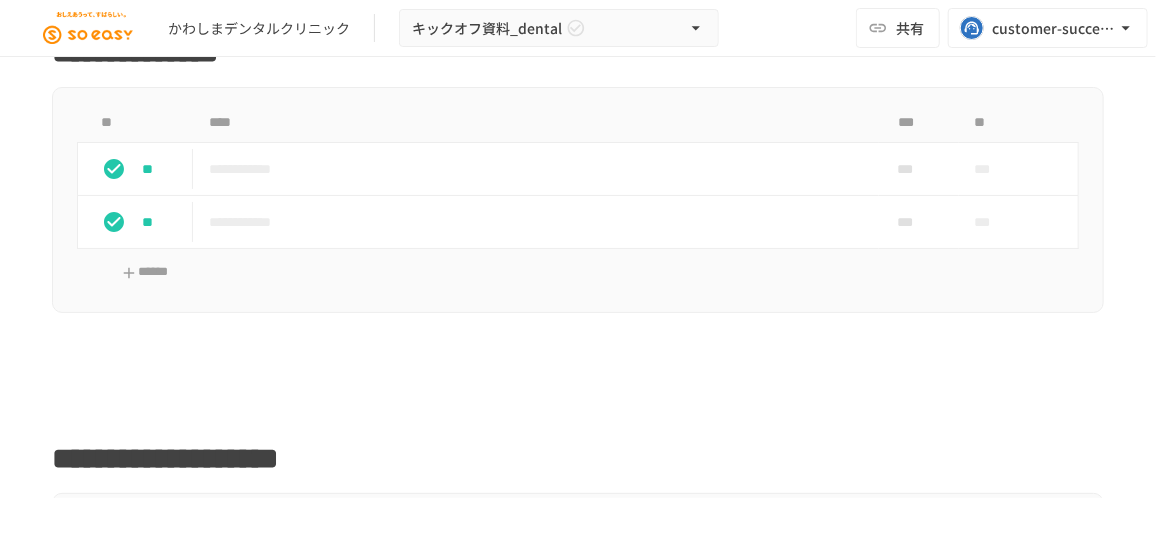 scroll, scrollTop: 2747, scrollLeft: 0, axis: vertical 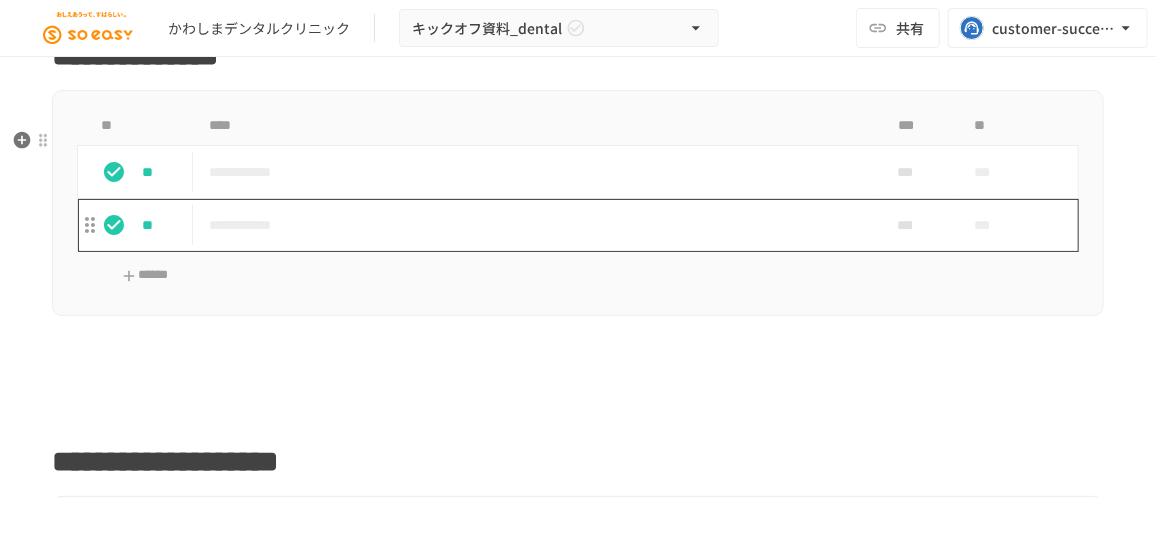click on "**********" at bounding box center (530, 225) 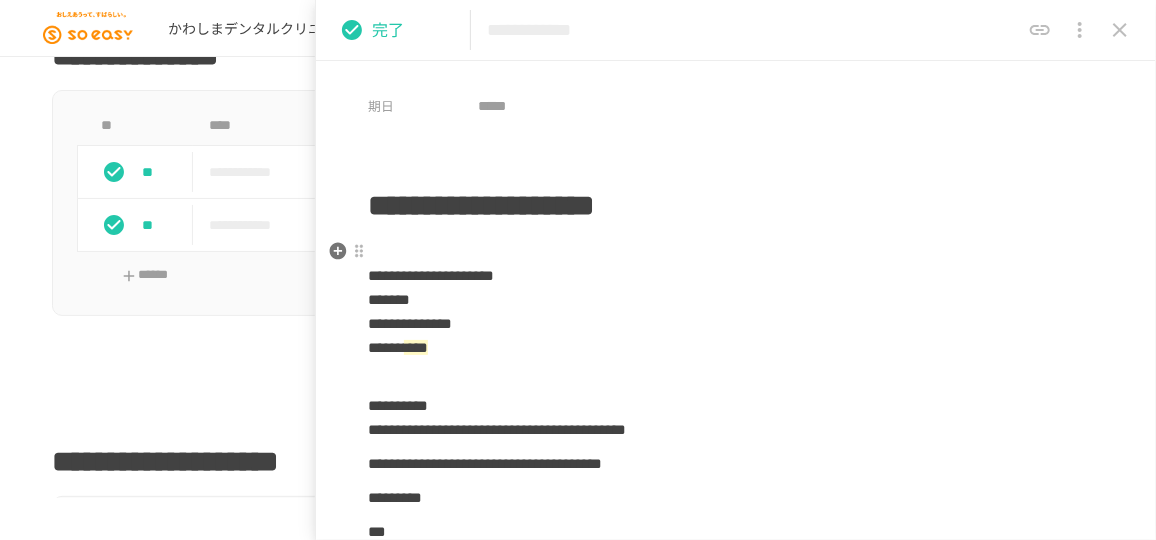 scroll, scrollTop: 0, scrollLeft: 0, axis: both 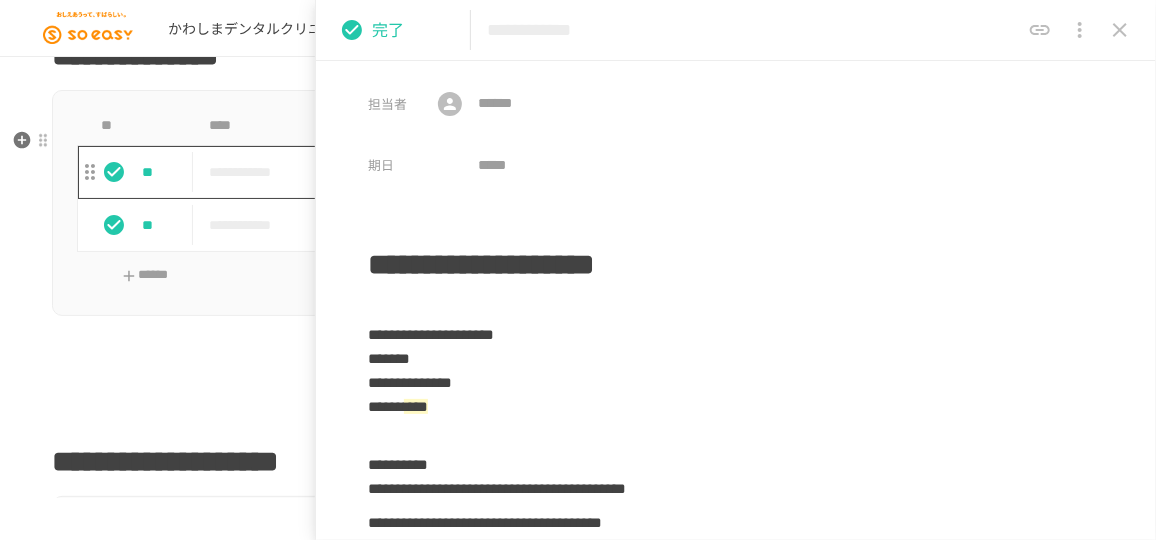 click on "**********" at bounding box center [536, 172] 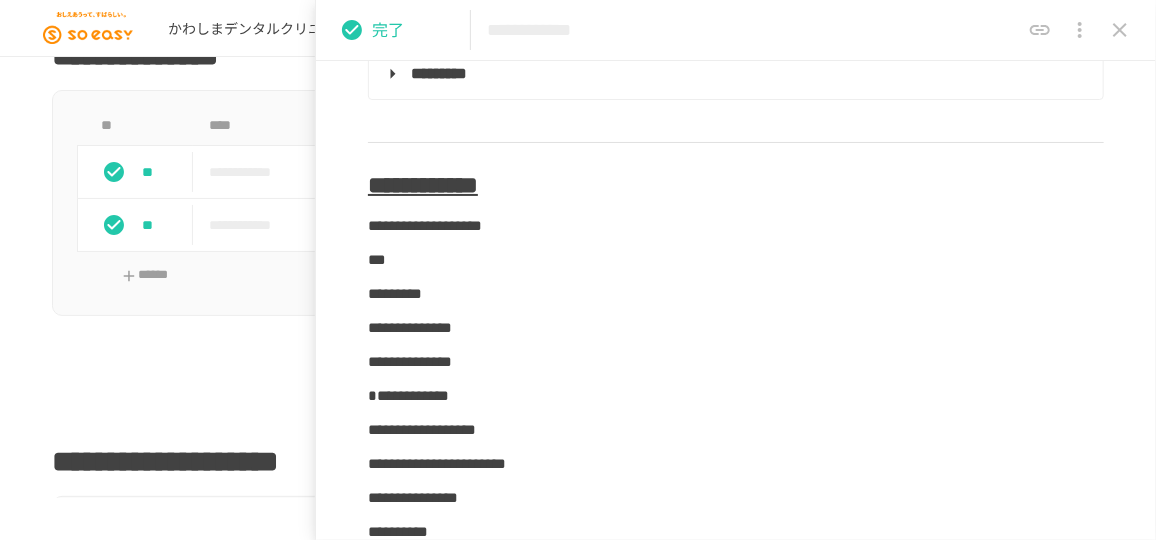 scroll, scrollTop: 727, scrollLeft: 0, axis: vertical 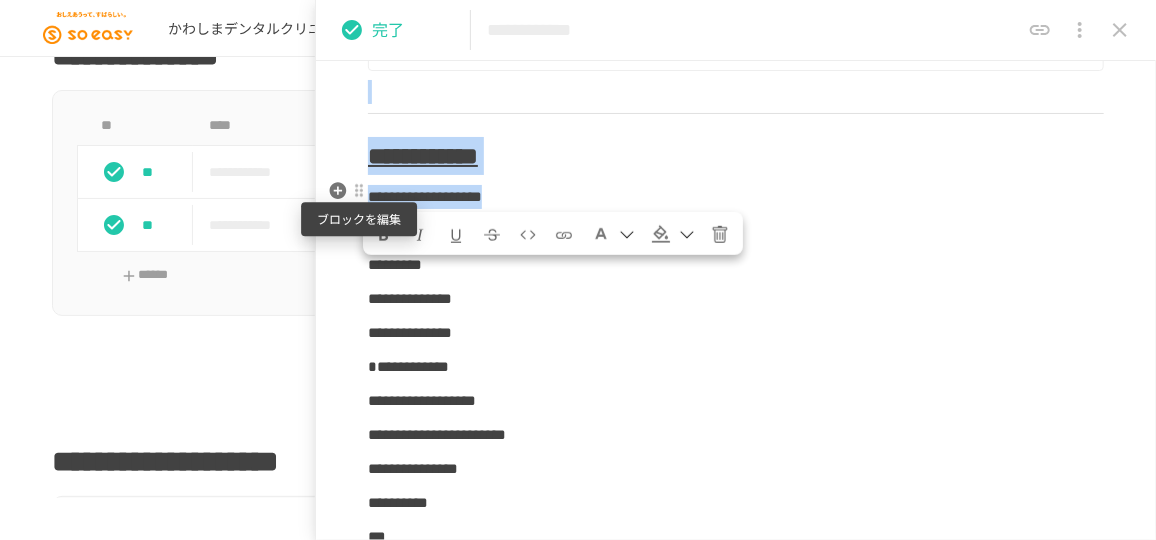 drag, startPoint x: 659, startPoint y: 195, endPoint x: 387, endPoint y: 196, distance: 272.00183 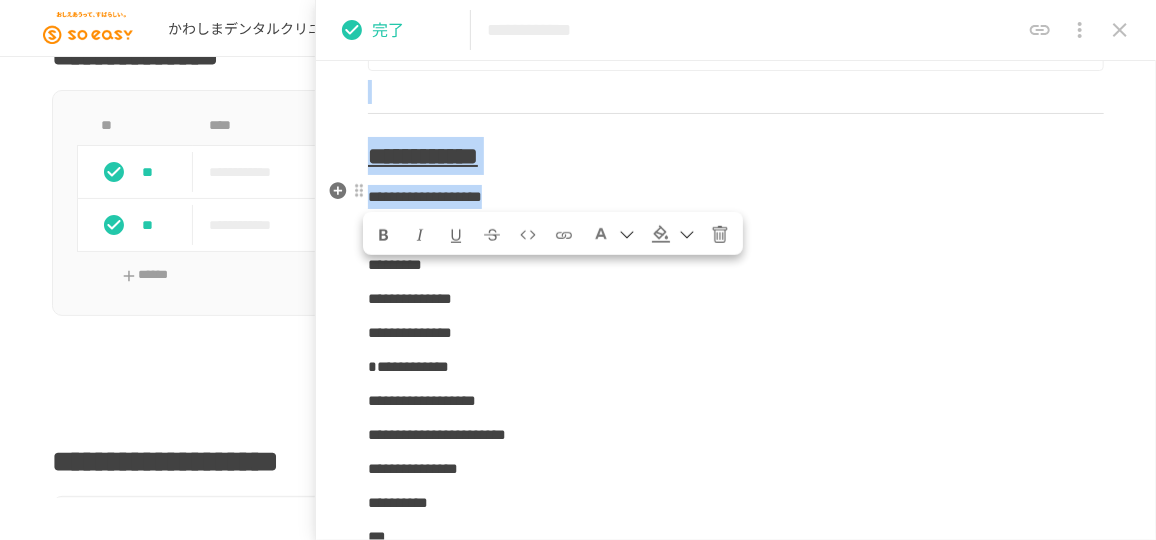 click on "**********" at bounding box center (425, 196) 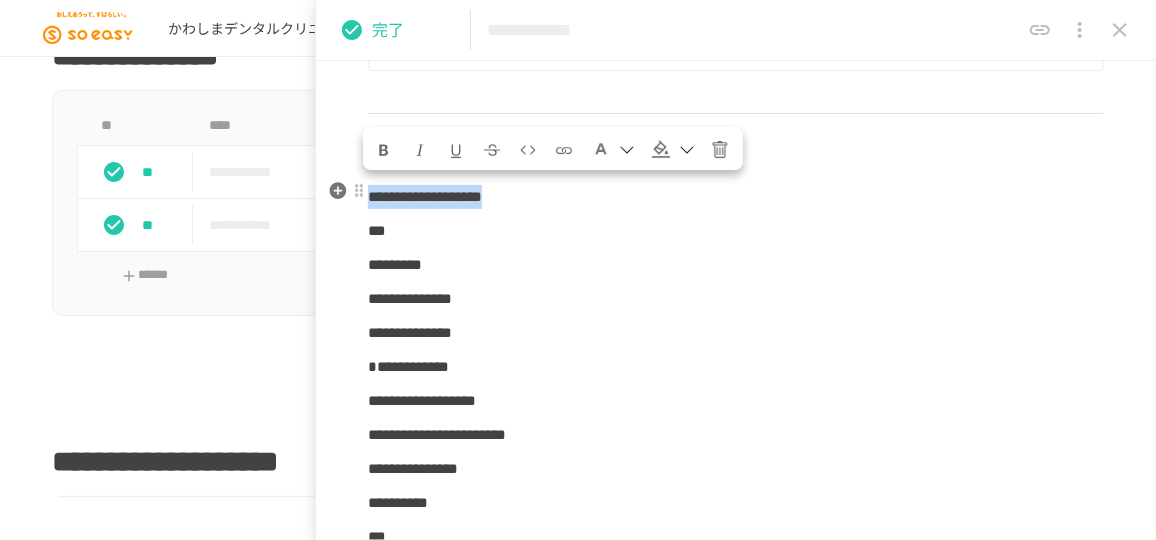 drag, startPoint x: 651, startPoint y: 190, endPoint x: 373, endPoint y: 195, distance: 278.04495 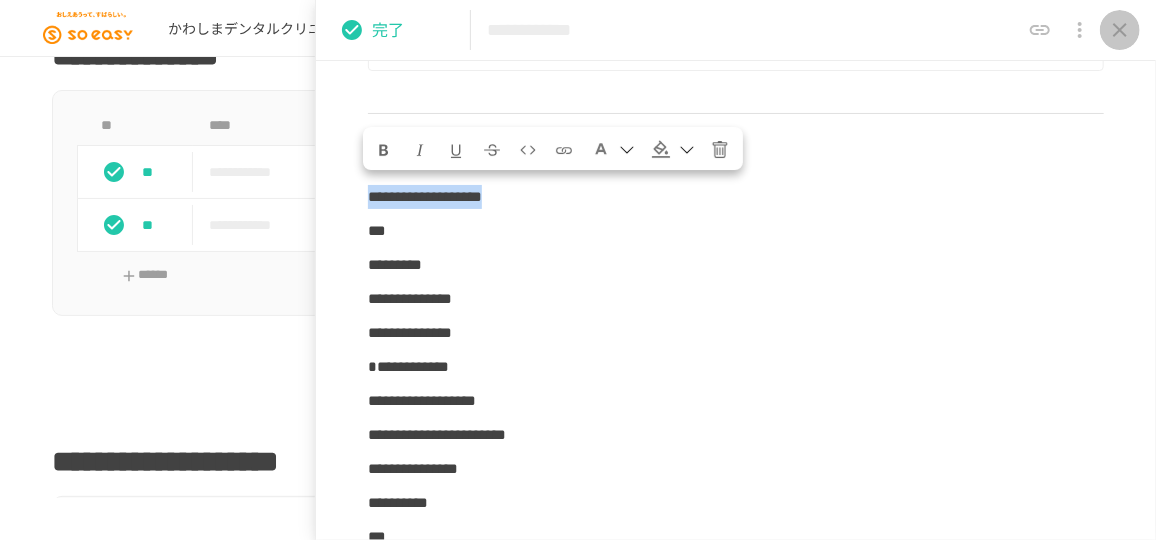 click 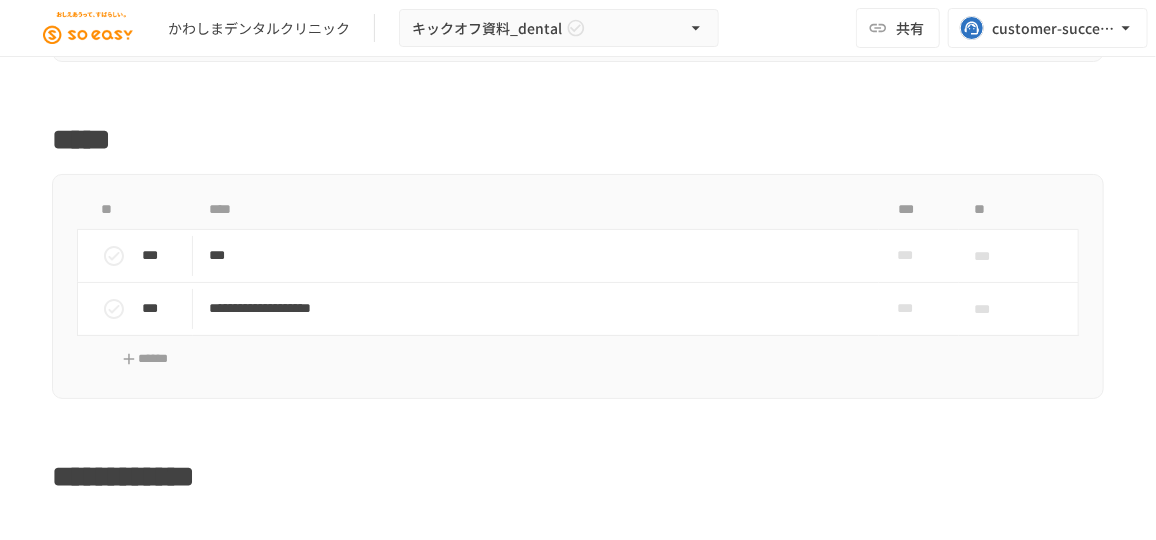 scroll, scrollTop: 4383, scrollLeft: 0, axis: vertical 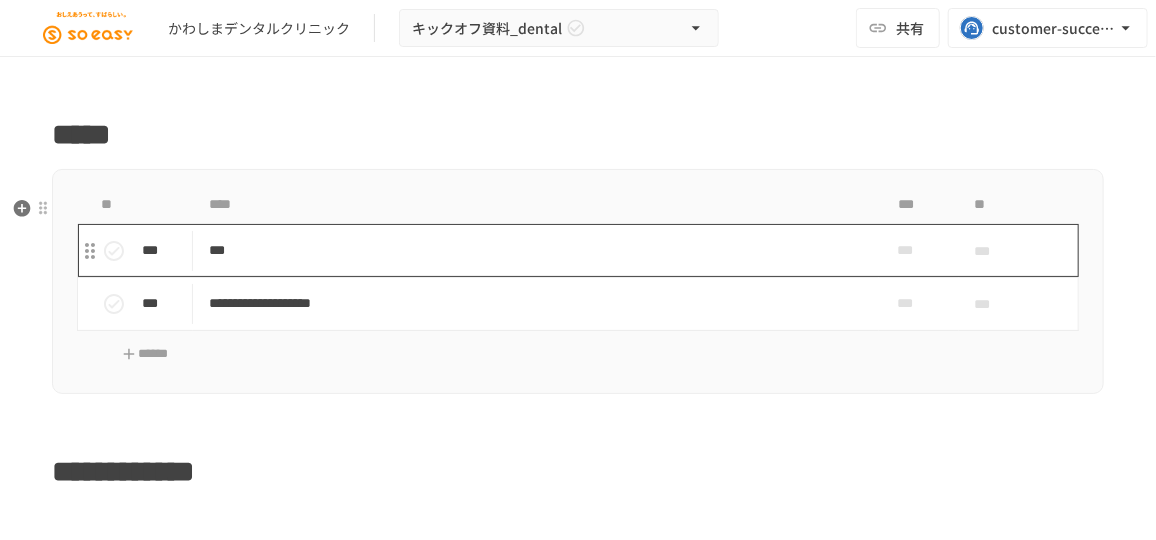 click on "***" at bounding box center (536, 250) 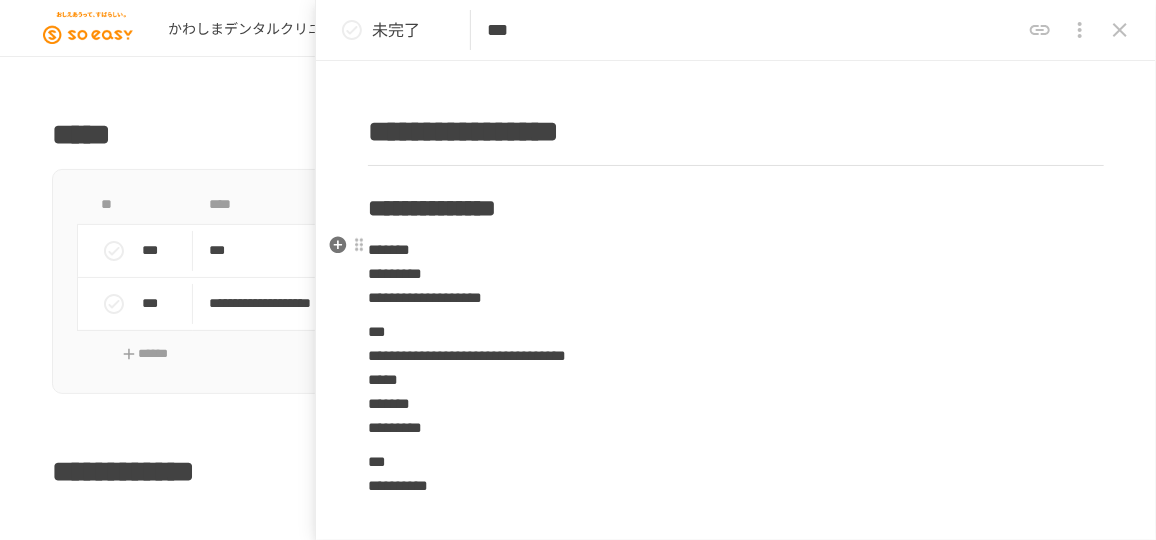 scroll, scrollTop: 545, scrollLeft: 0, axis: vertical 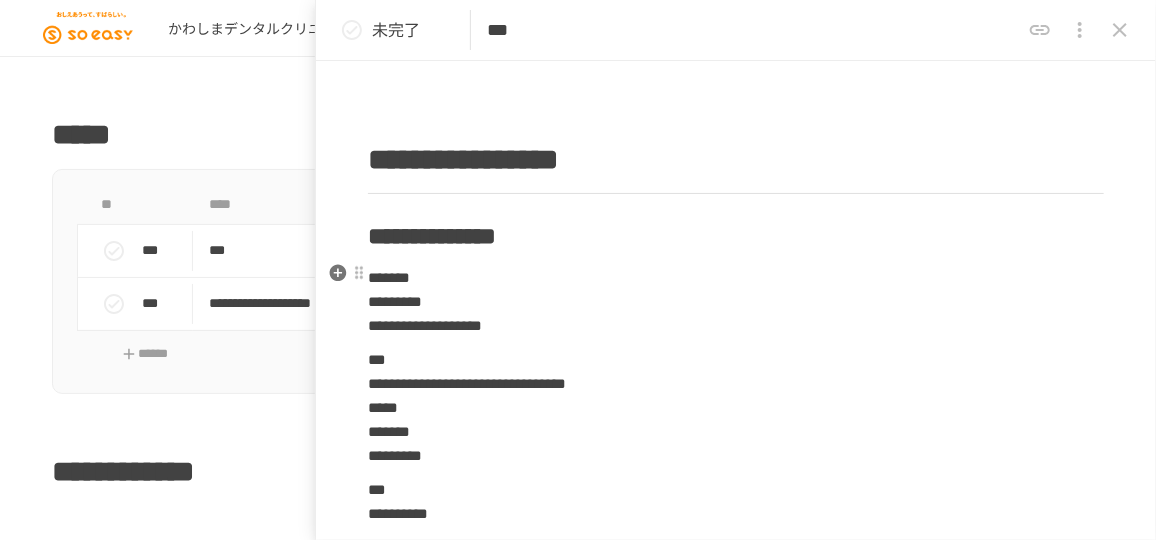 click on "*******" at bounding box center (389, 277) 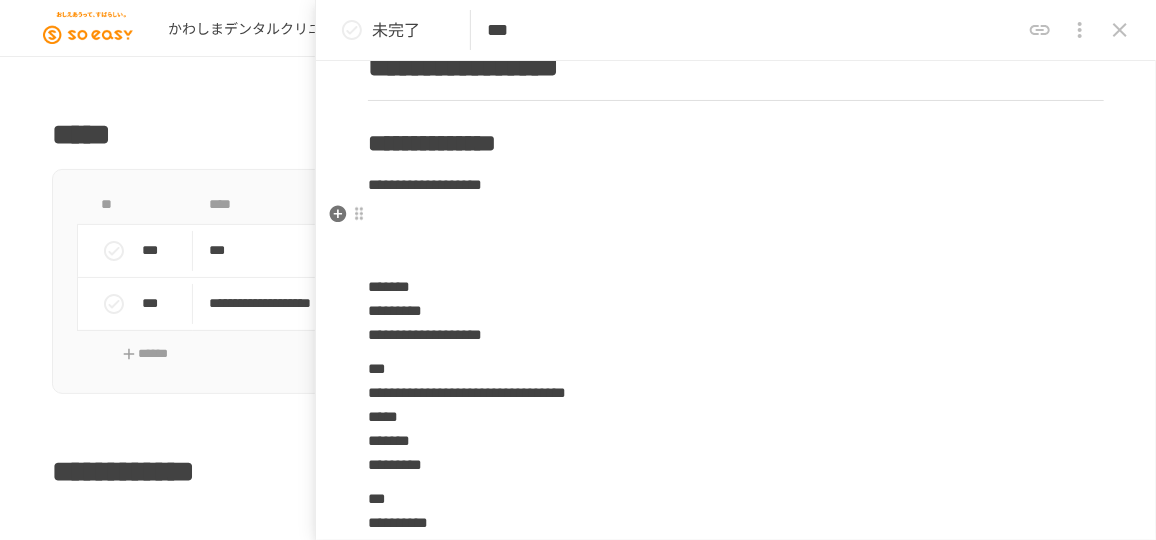 scroll, scrollTop: 727, scrollLeft: 0, axis: vertical 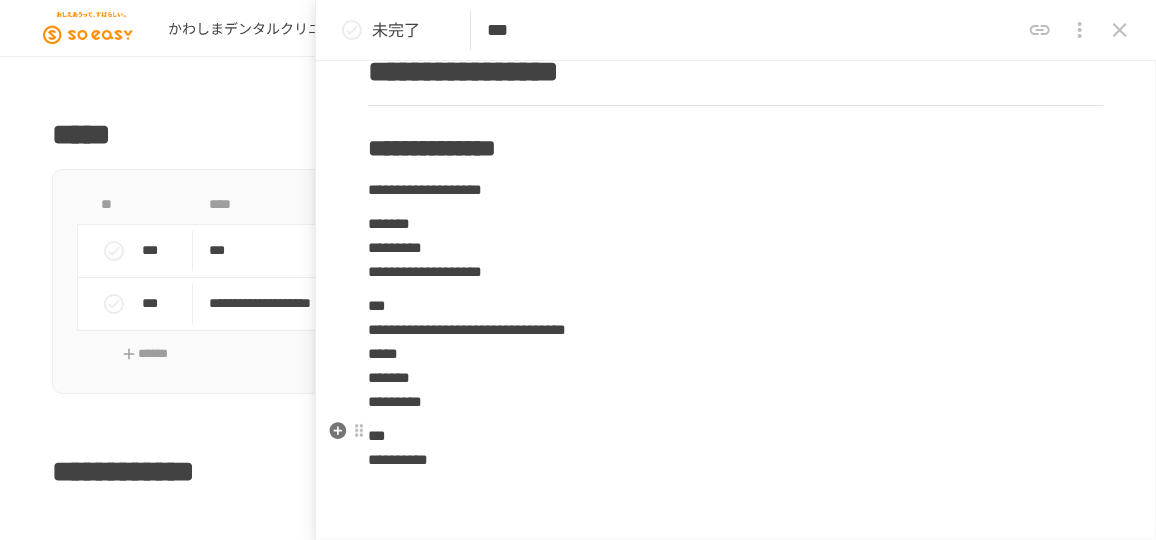 click on "**********" at bounding box center (736, 448) 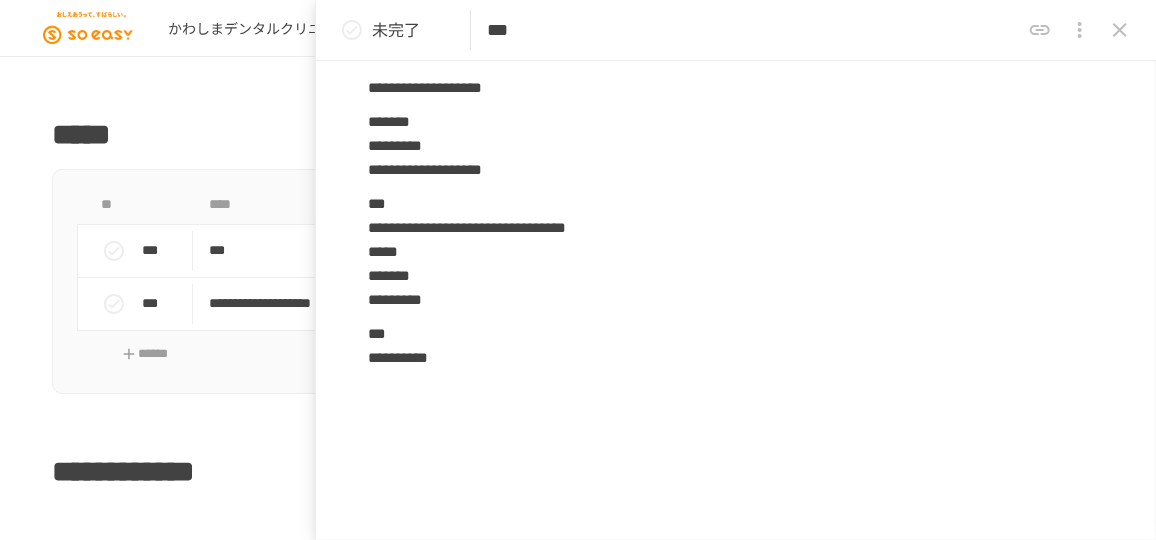 scroll, scrollTop: 736, scrollLeft: 0, axis: vertical 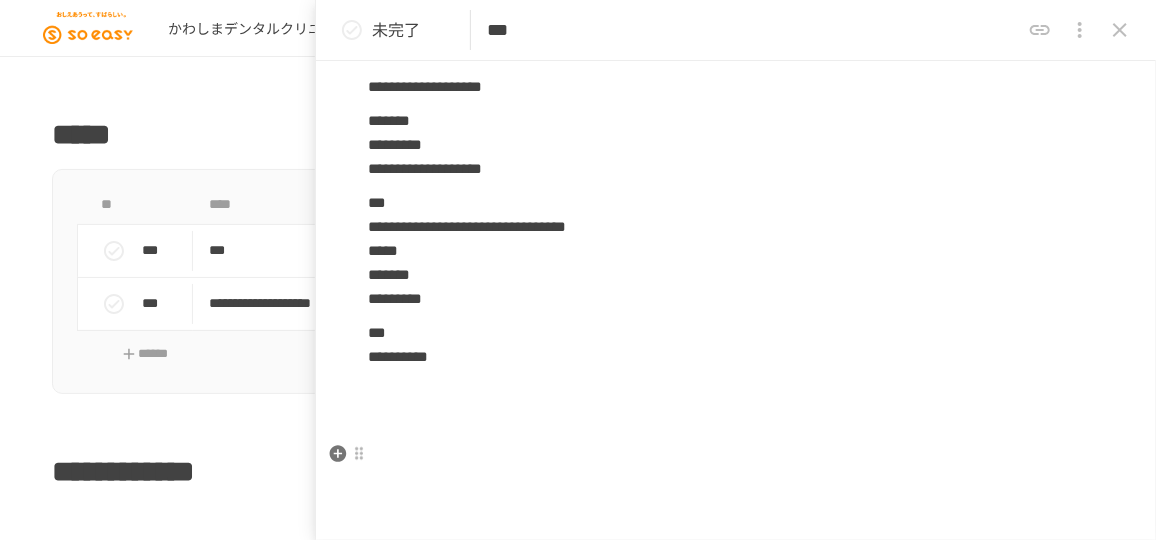 click at bounding box center [736, 459] 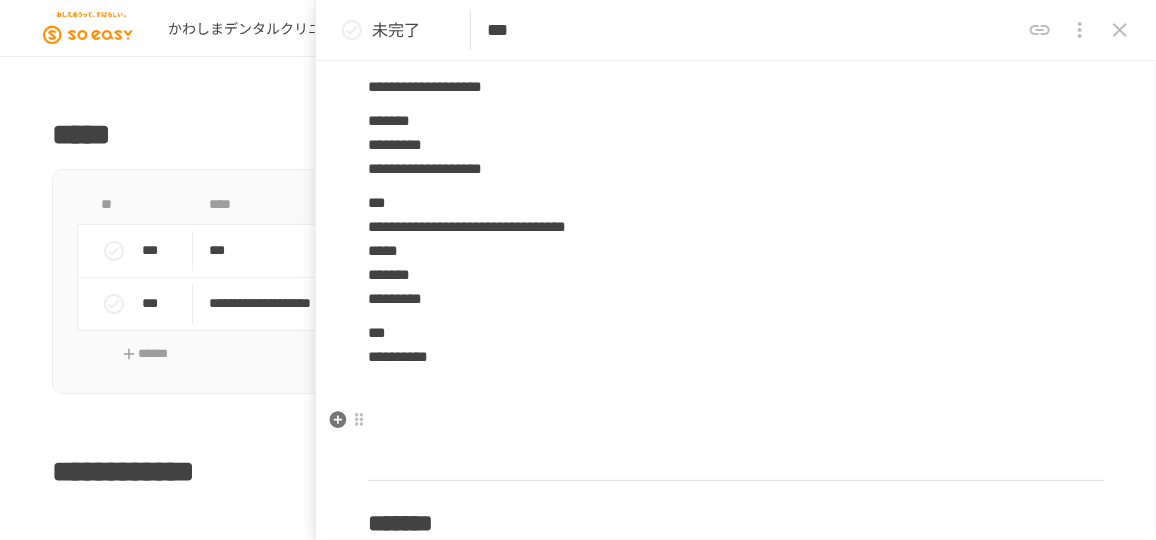 click on "**********" at bounding box center (736, 1474) 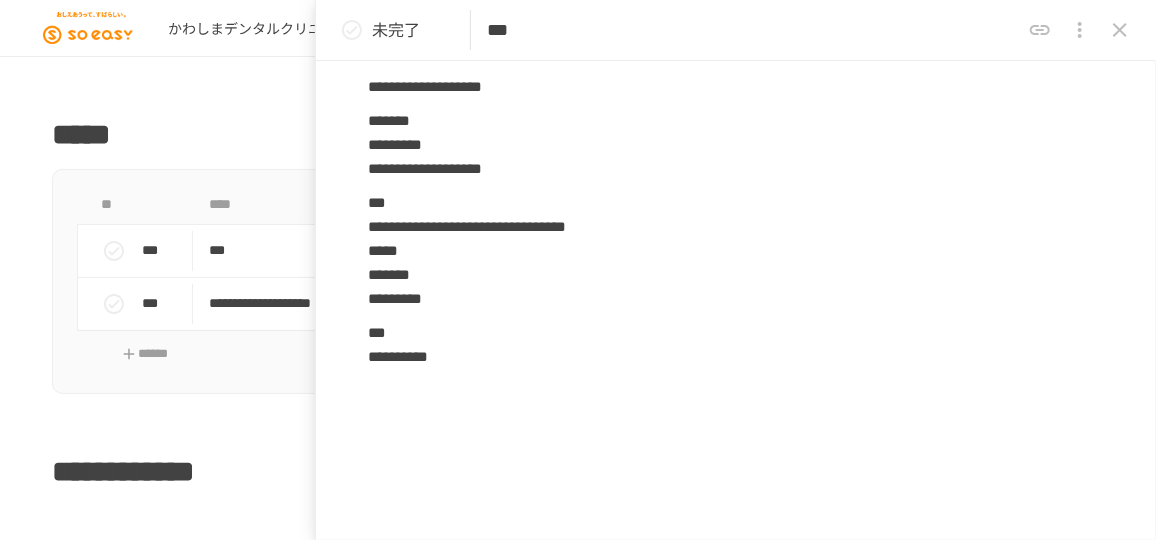 scroll, scrollTop: 763, scrollLeft: 0, axis: vertical 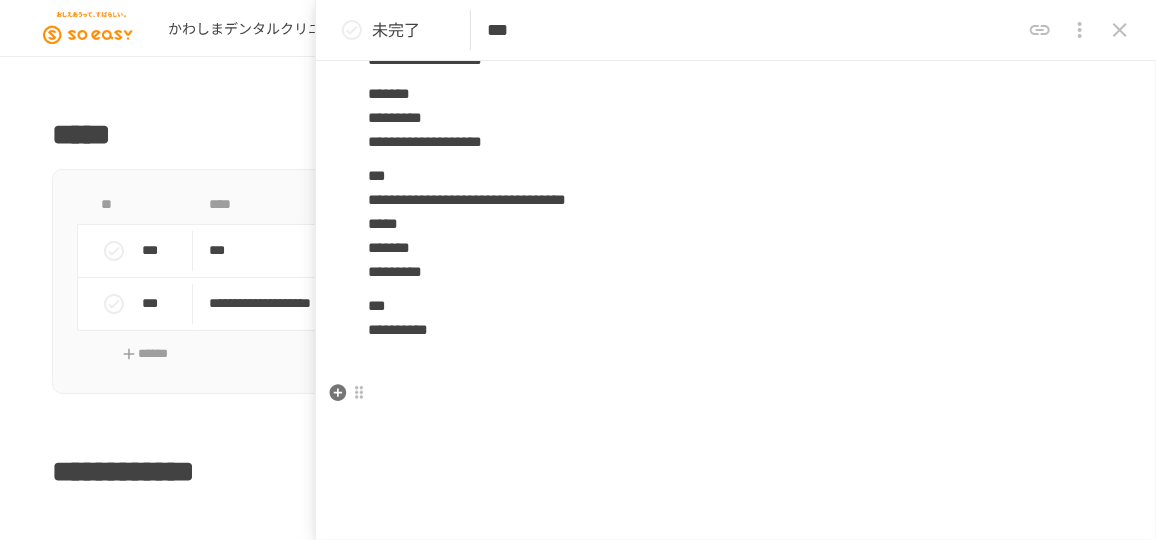 click at bounding box center (736, 398) 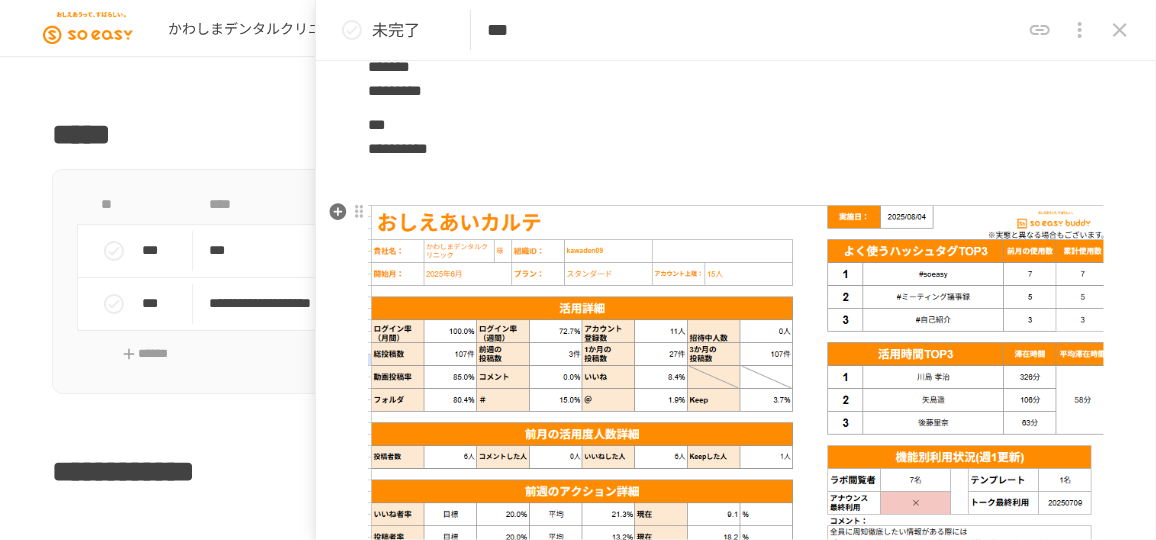 scroll, scrollTop: 1035, scrollLeft: 0, axis: vertical 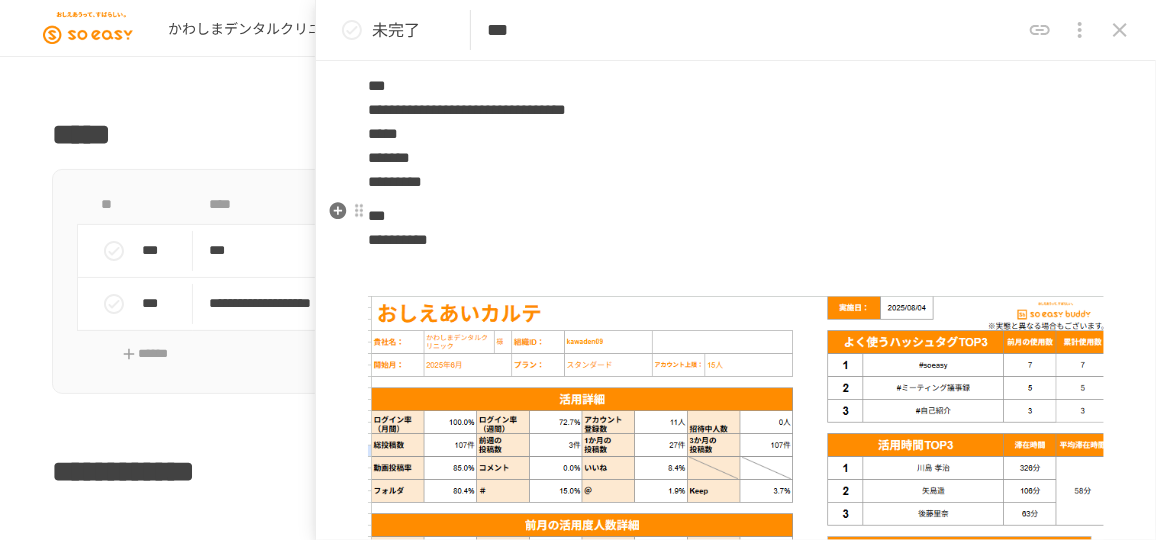 click on "**********" at bounding box center [736, 228] 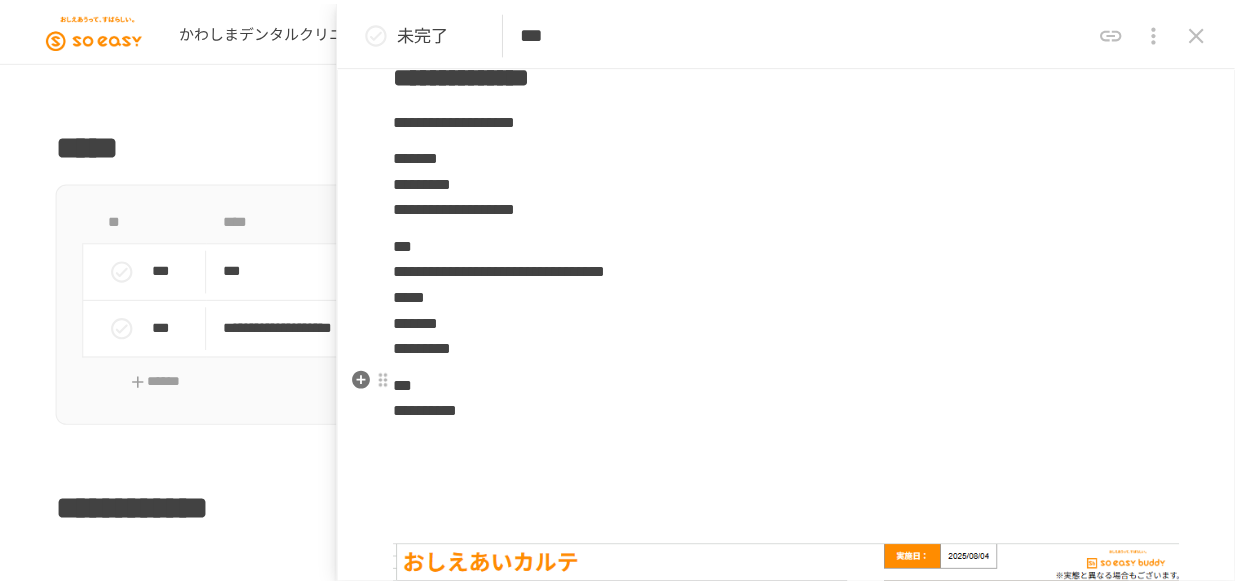 scroll, scrollTop: 672, scrollLeft: 0, axis: vertical 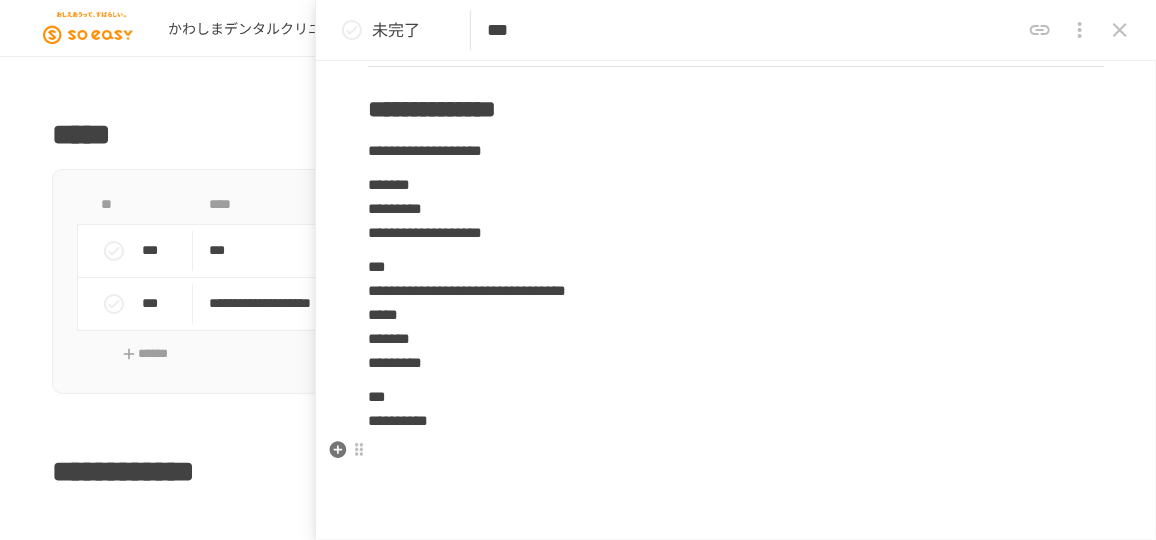 type 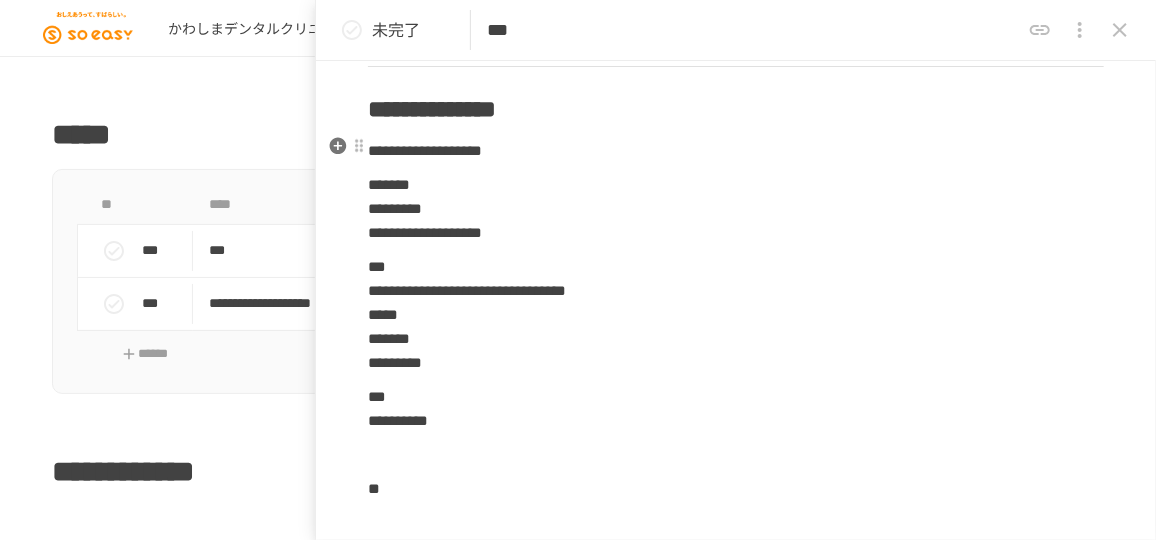 click on "**********" at bounding box center (425, 150) 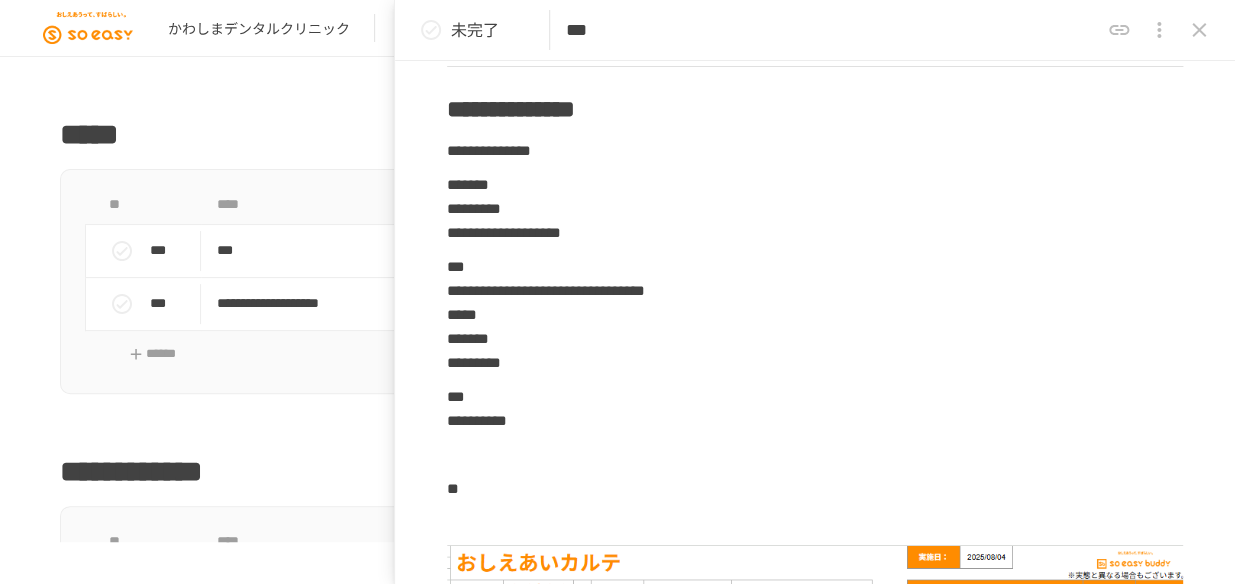 scroll, scrollTop: 671, scrollLeft: 0, axis: vertical 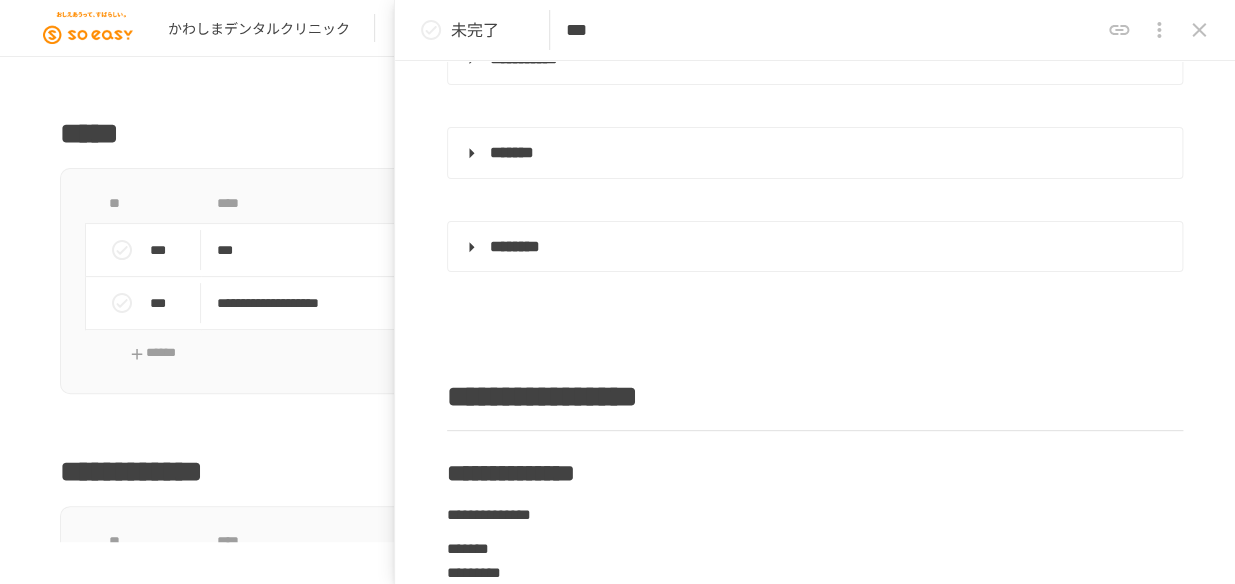 click 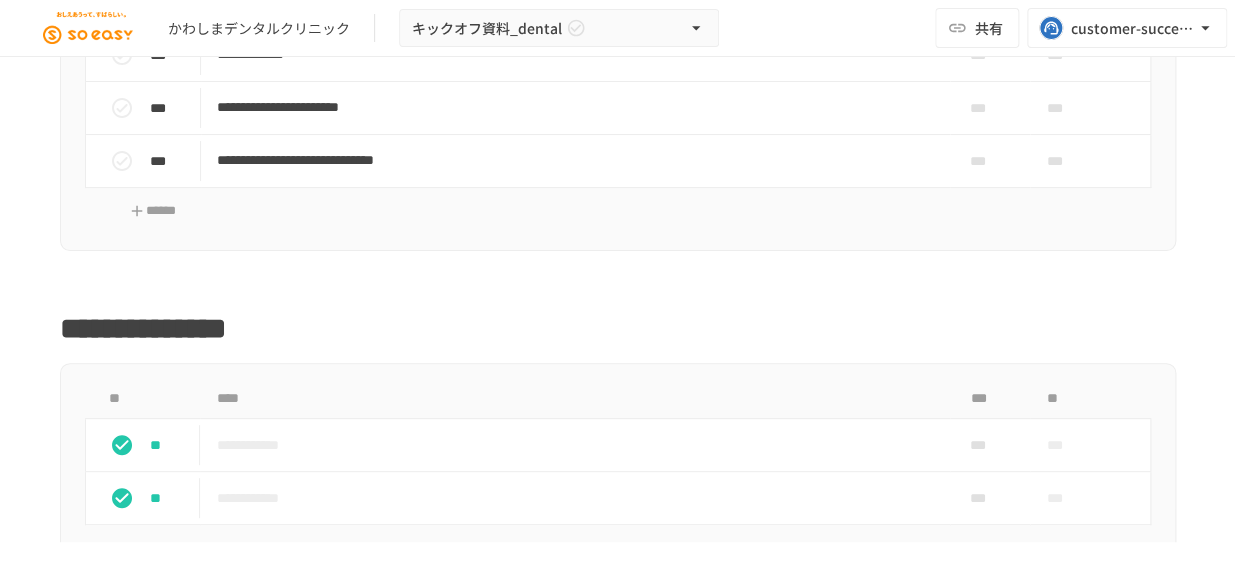 scroll, scrollTop: 2565, scrollLeft: 0, axis: vertical 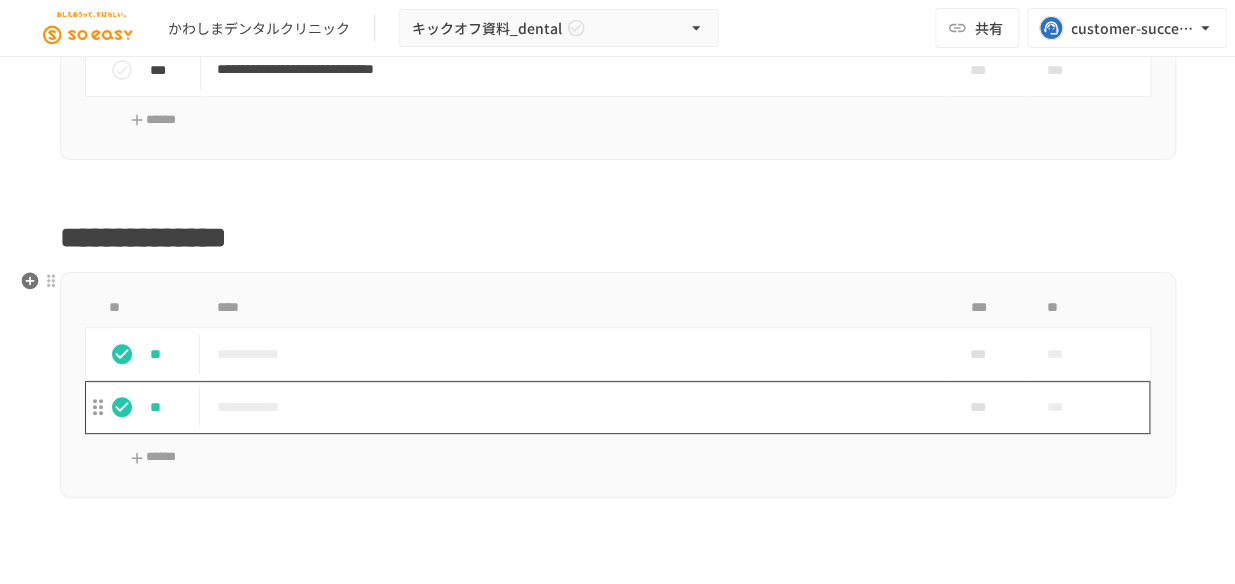click on "**********" at bounding box center [575, 407] 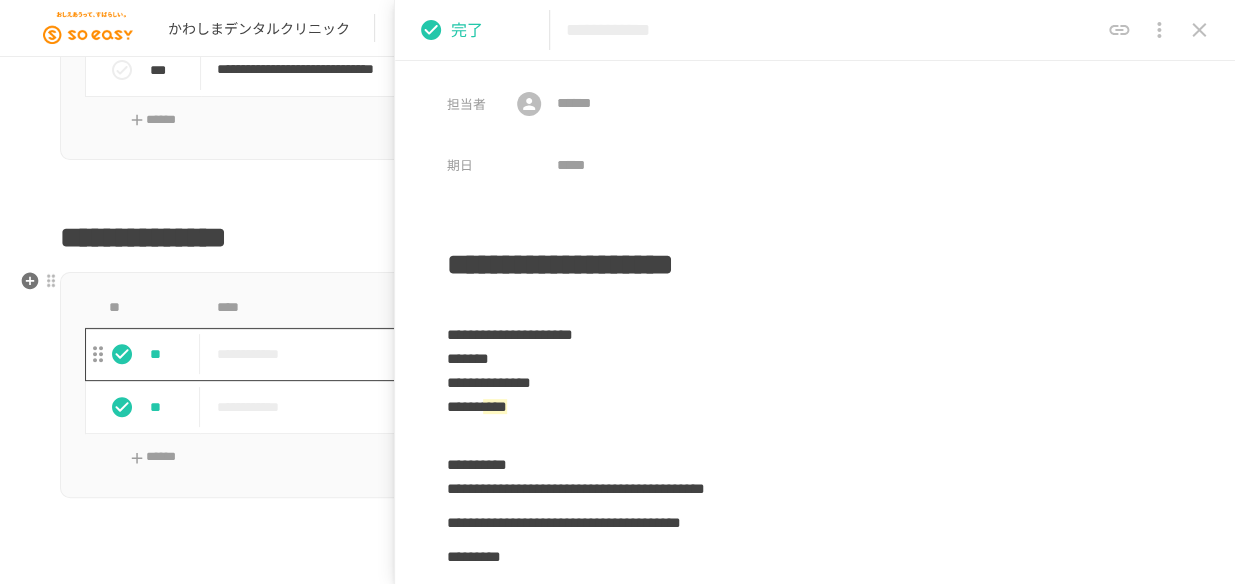 click on "**********" at bounding box center (575, 354) 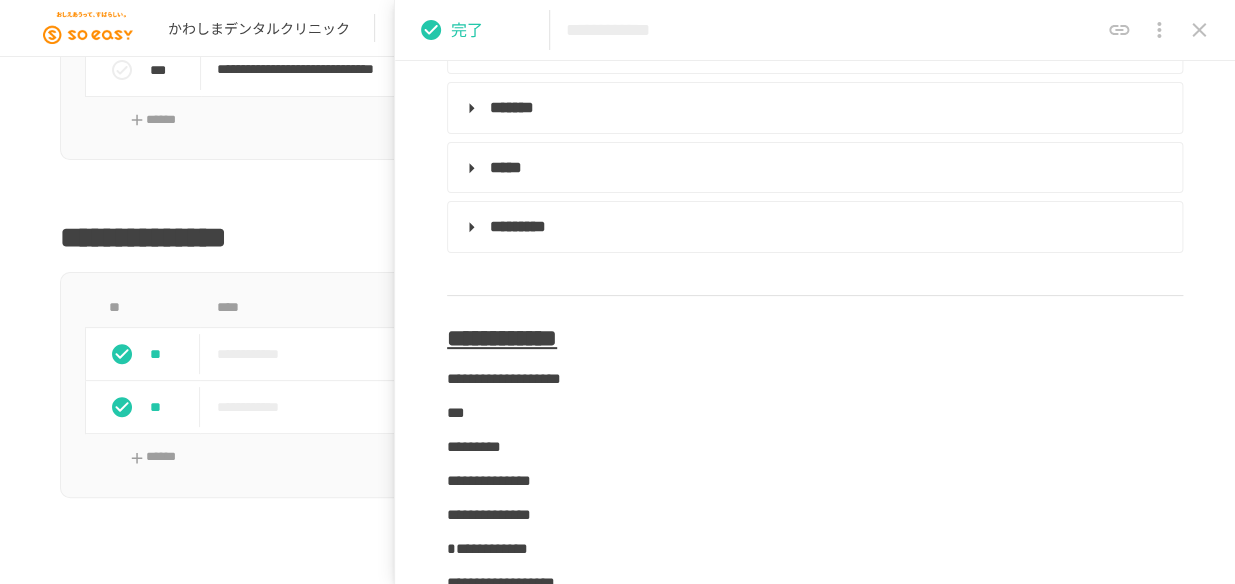 scroll, scrollTop: 727, scrollLeft: 0, axis: vertical 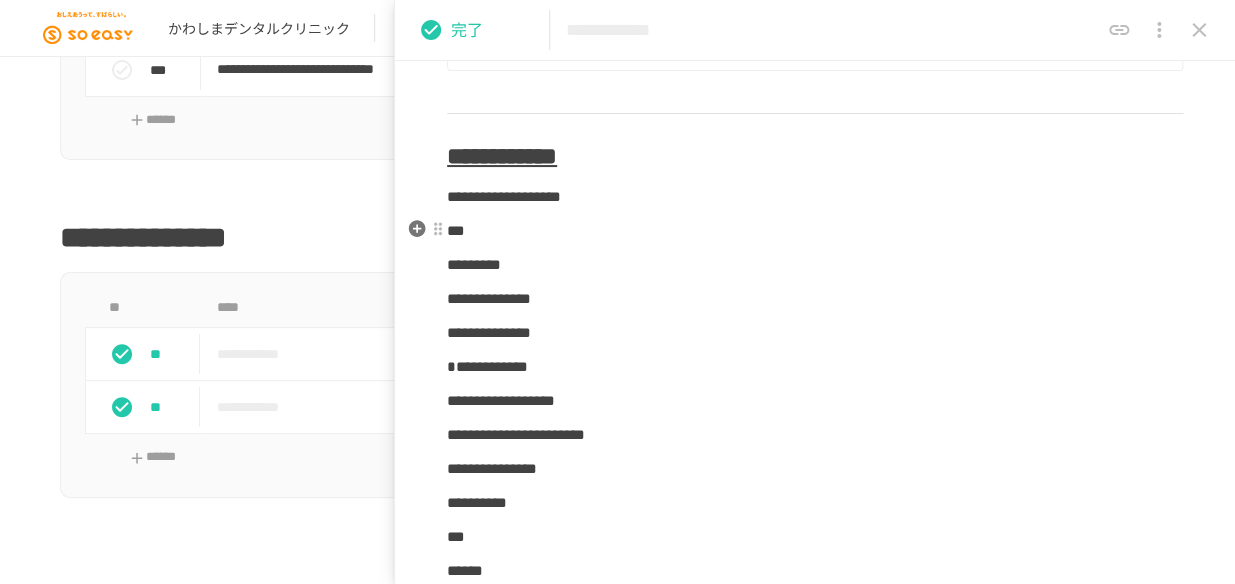 click on "***" at bounding box center (815, 231) 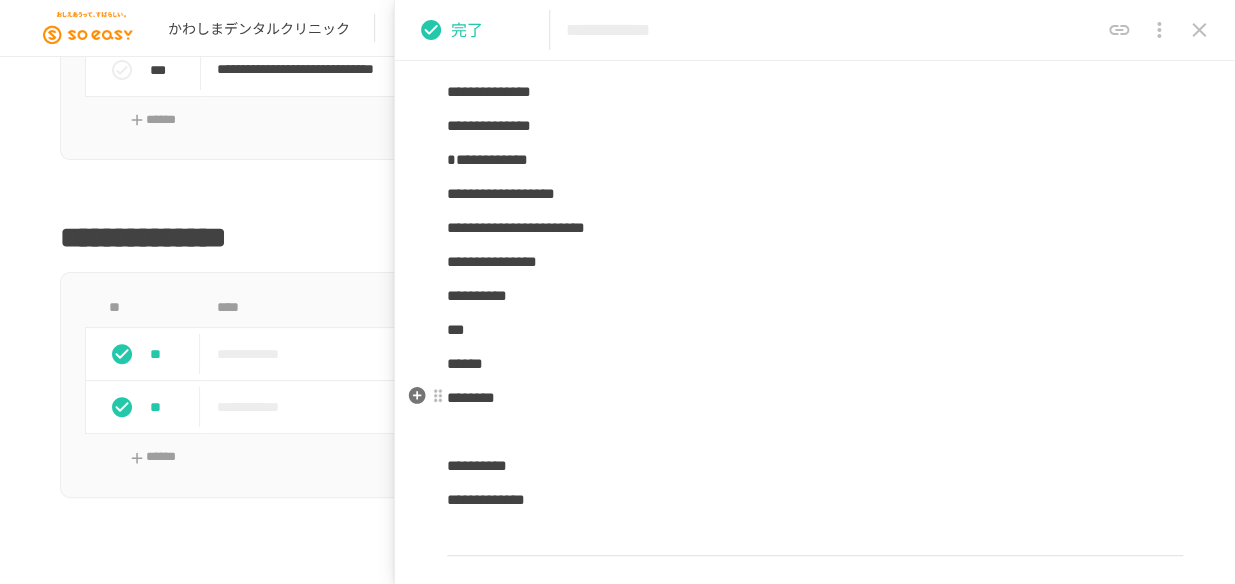 scroll, scrollTop: 935, scrollLeft: 0, axis: vertical 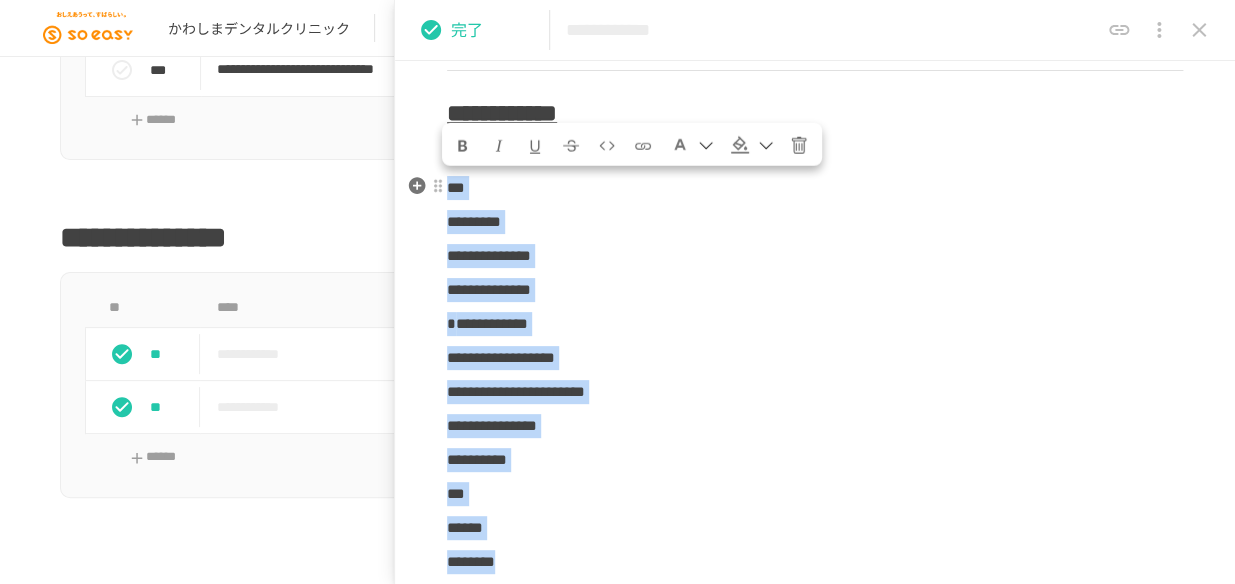 drag, startPoint x: 590, startPoint y: 394, endPoint x: 446, endPoint y: 196, distance: 244.82646 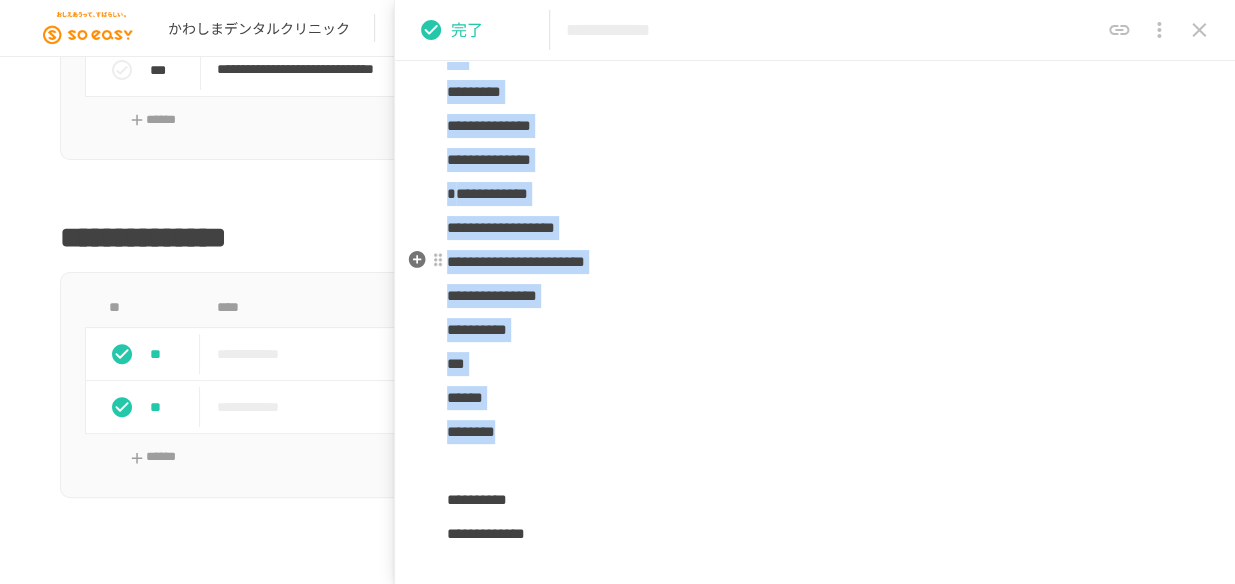 scroll, scrollTop: 1134, scrollLeft: 0, axis: vertical 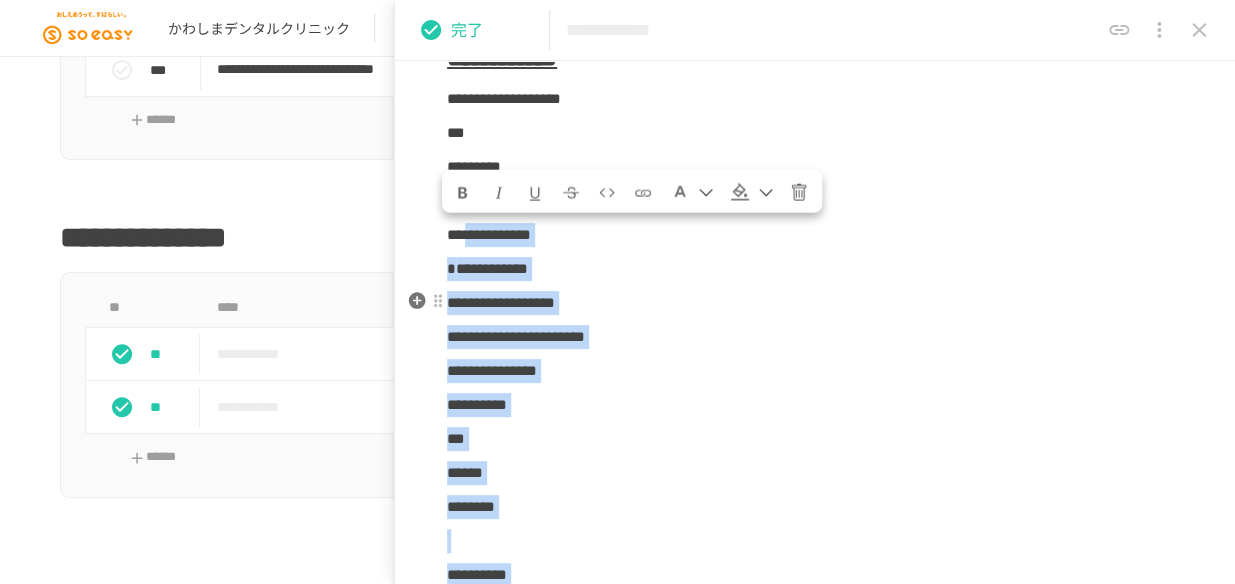 drag, startPoint x: 651, startPoint y: 300, endPoint x: 484, endPoint y: 219, distance: 185.60712 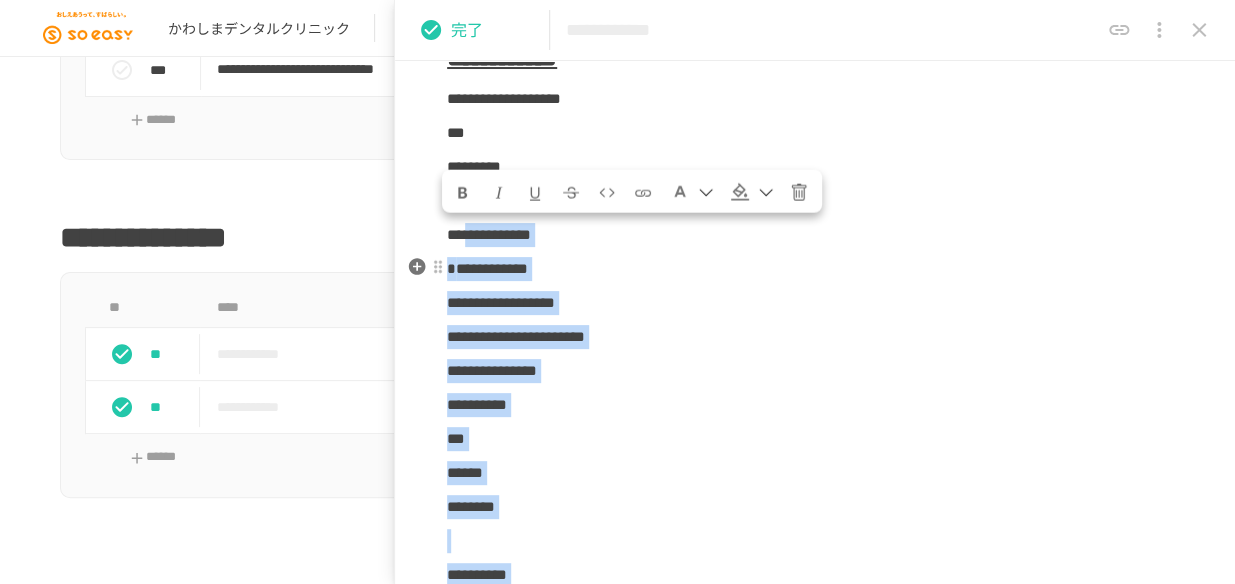 click on "**********" at bounding box center (487, 268) 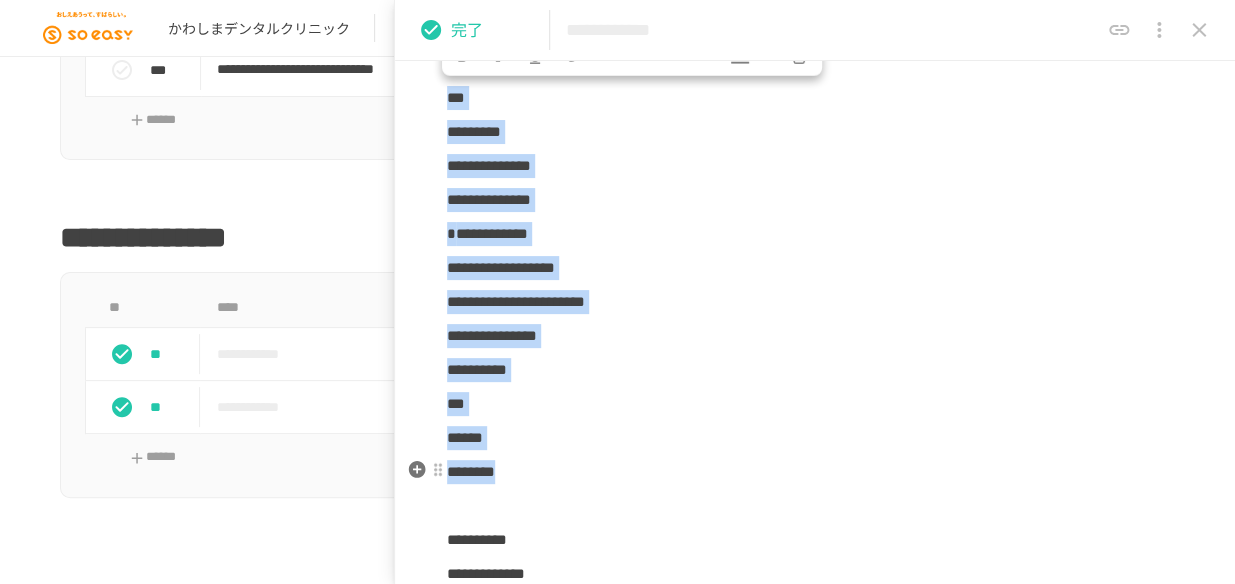 drag, startPoint x: 449, startPoint y: 128, endPoint x: 582, endPoint y: 459, distance: 356.7212 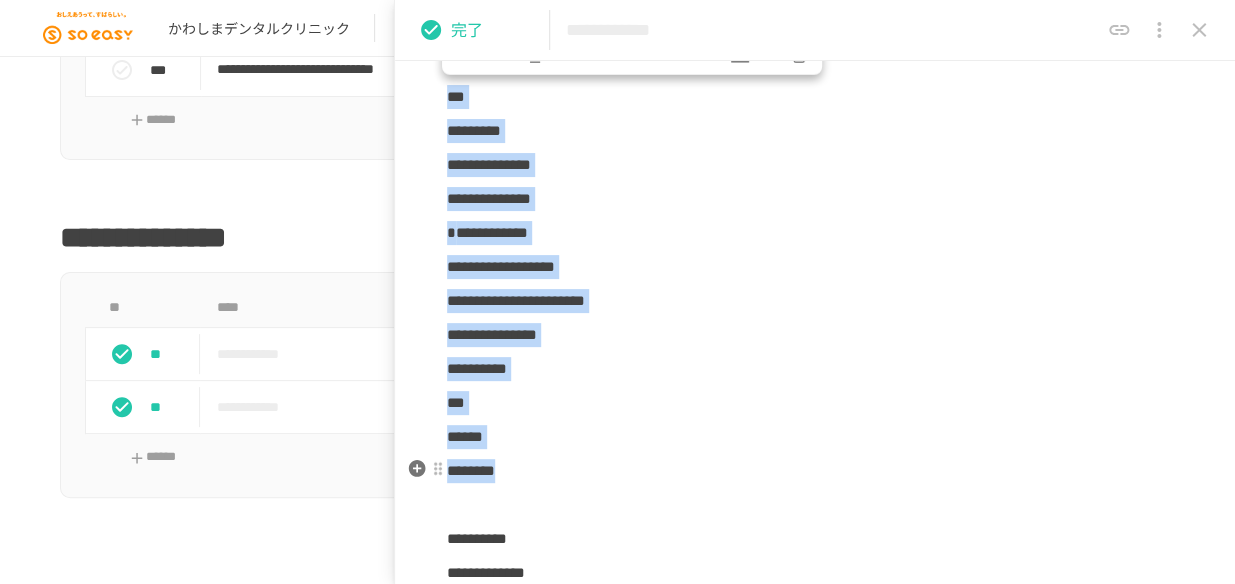 copy on "**********" 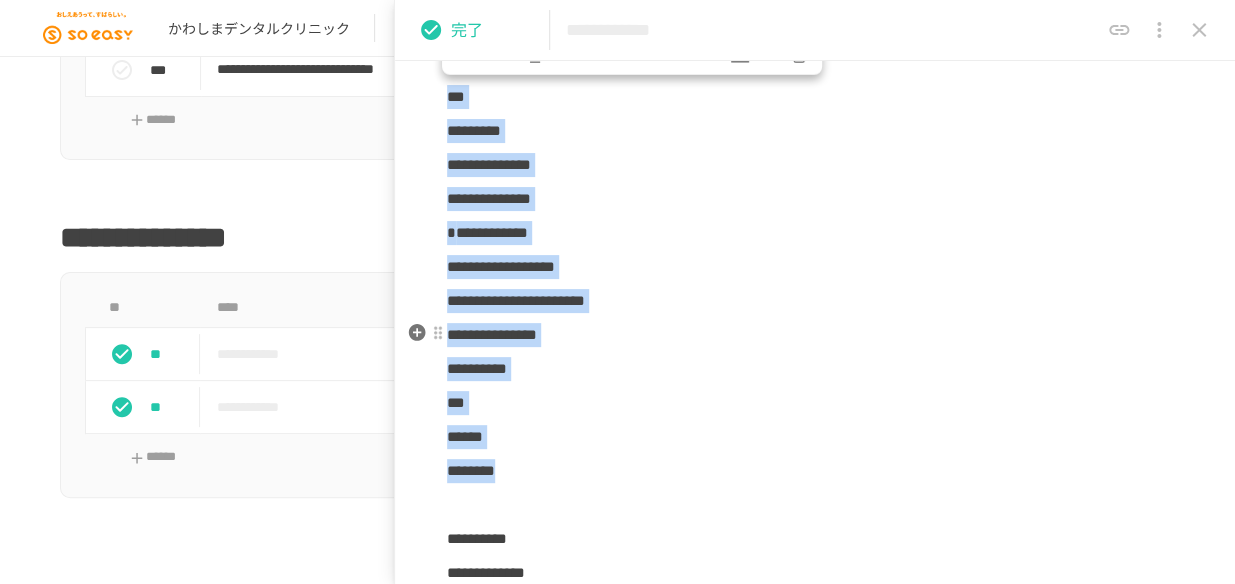 scroll, scrollTop: 1134, scrollLeft: 0, axis: vertical 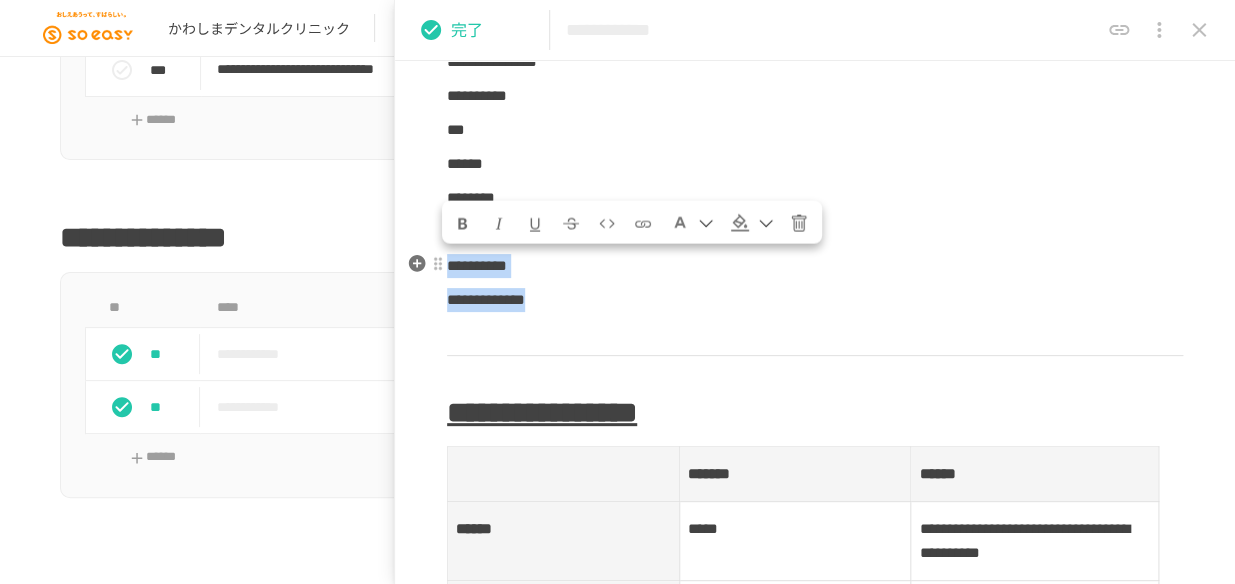 drag, startPoint x: 623, startPoint y: 305, endPoint x: 449, endPoint y: 265, distance: 178.53851 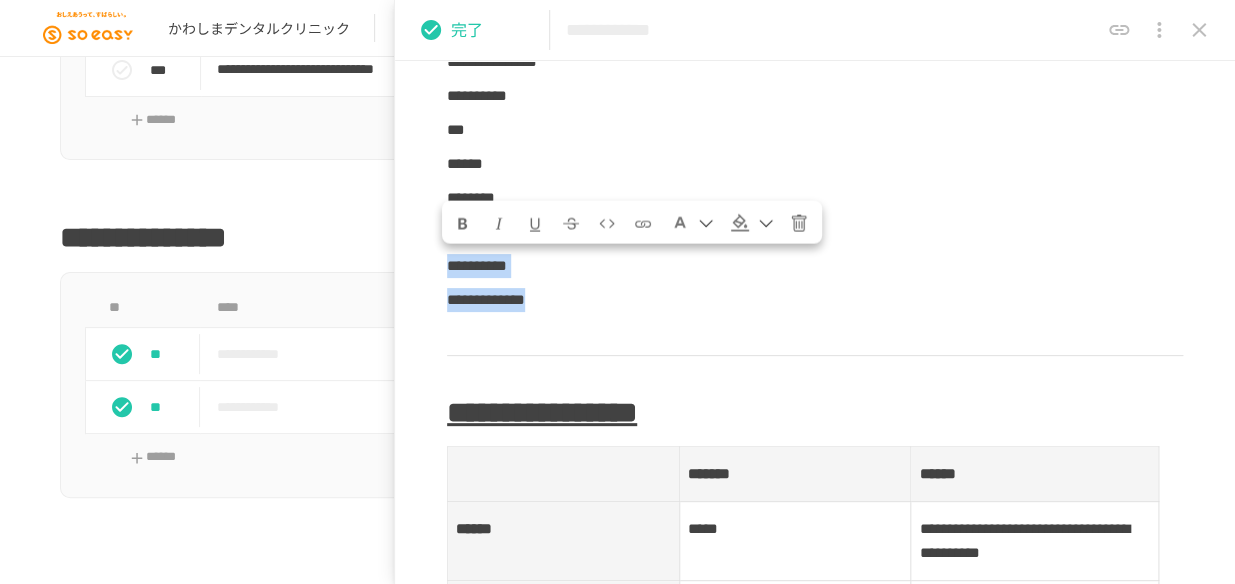 scroll, scrollTop: 1134, scrollLeft: 0, axis: vertical 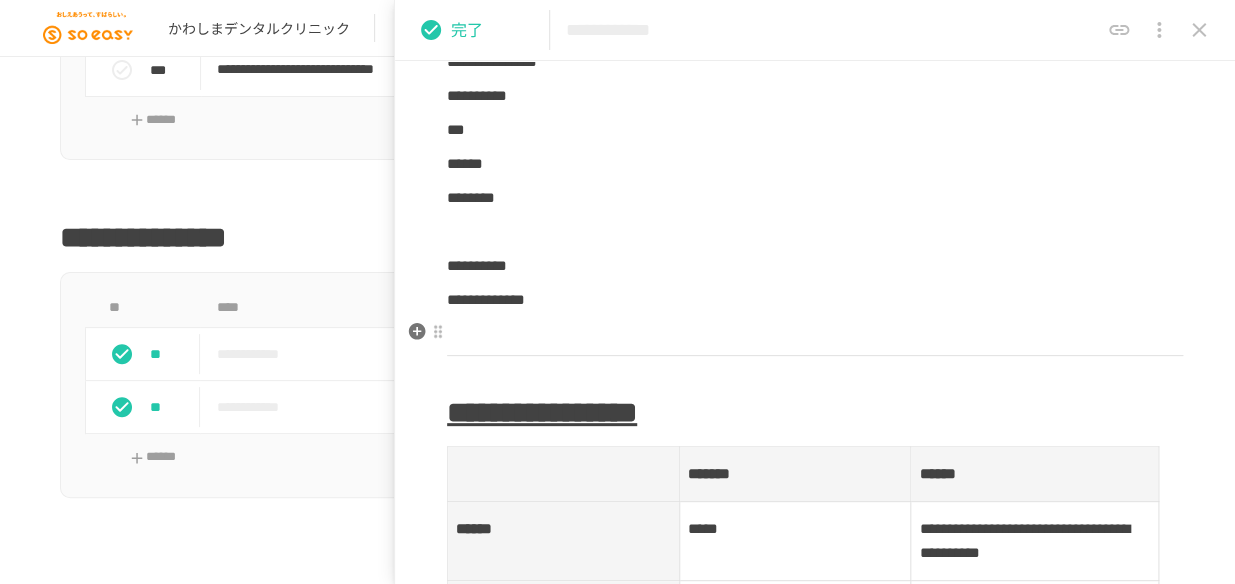 click at bounding box center [815, 334] 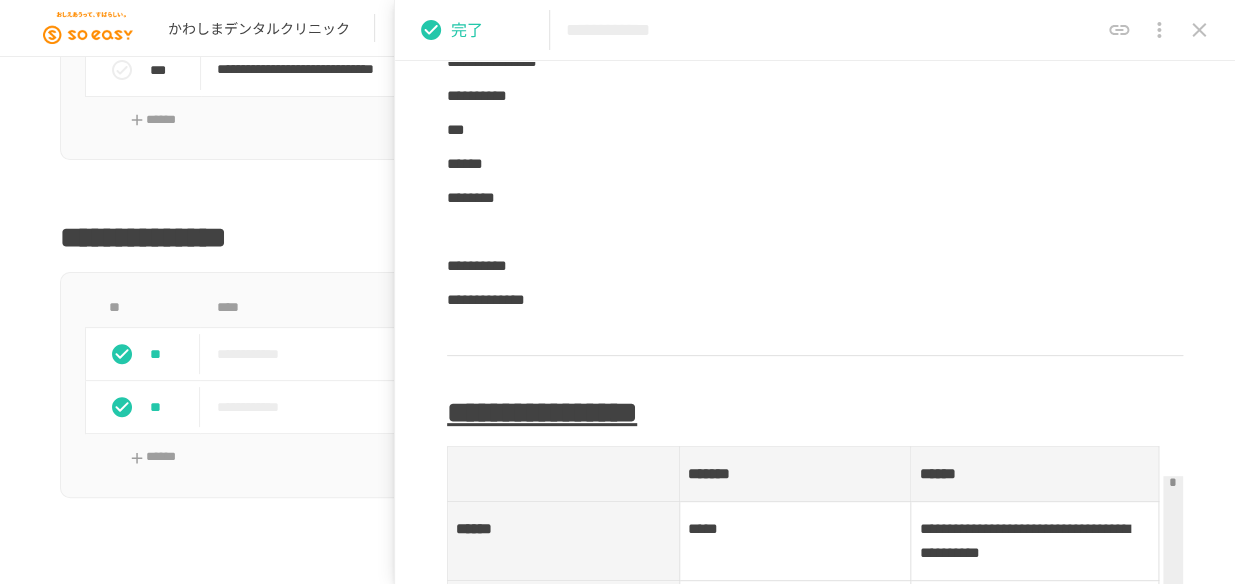 click at bounding box center (1199, 30) 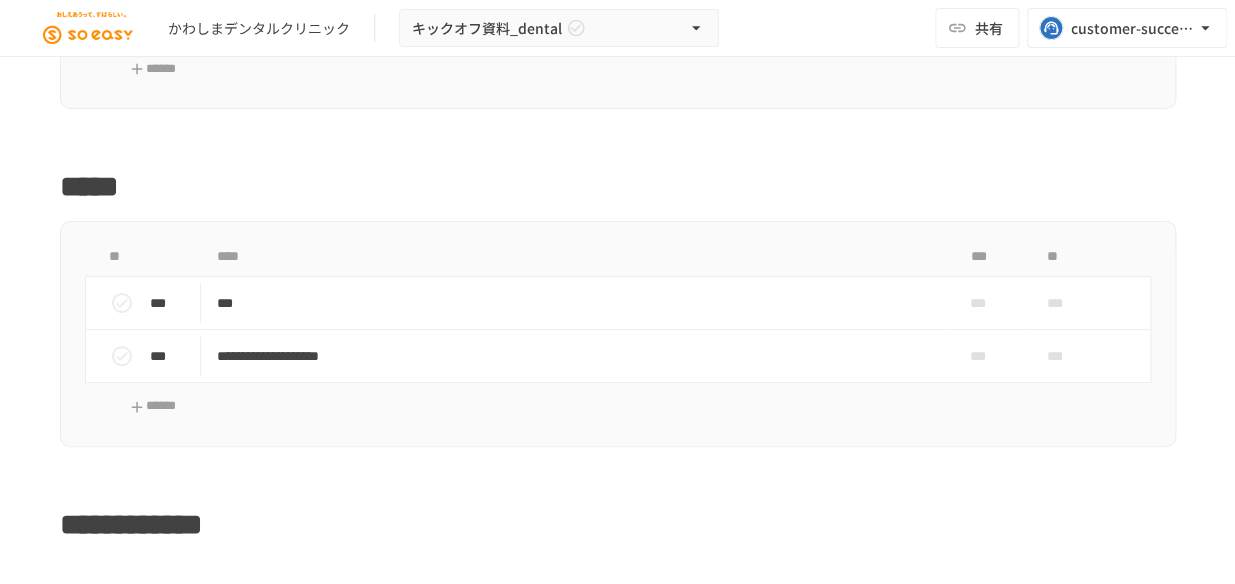 scroll, scrollTop: 4383, scrollLeft: 0, axis: vertical 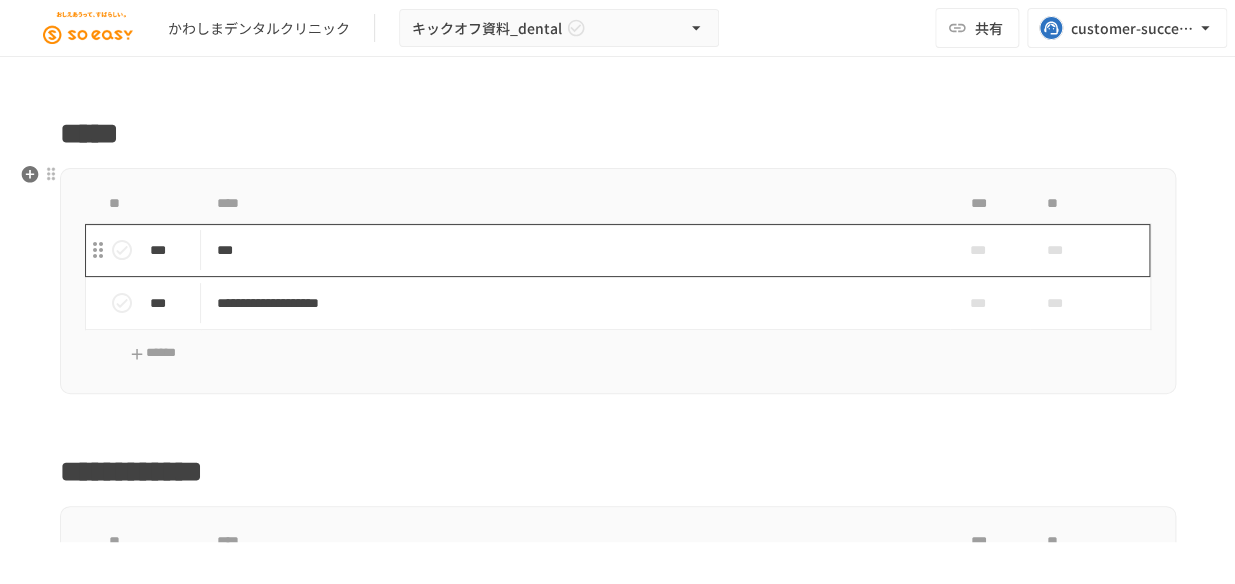 click on "***" at bounding box center (576, 250) 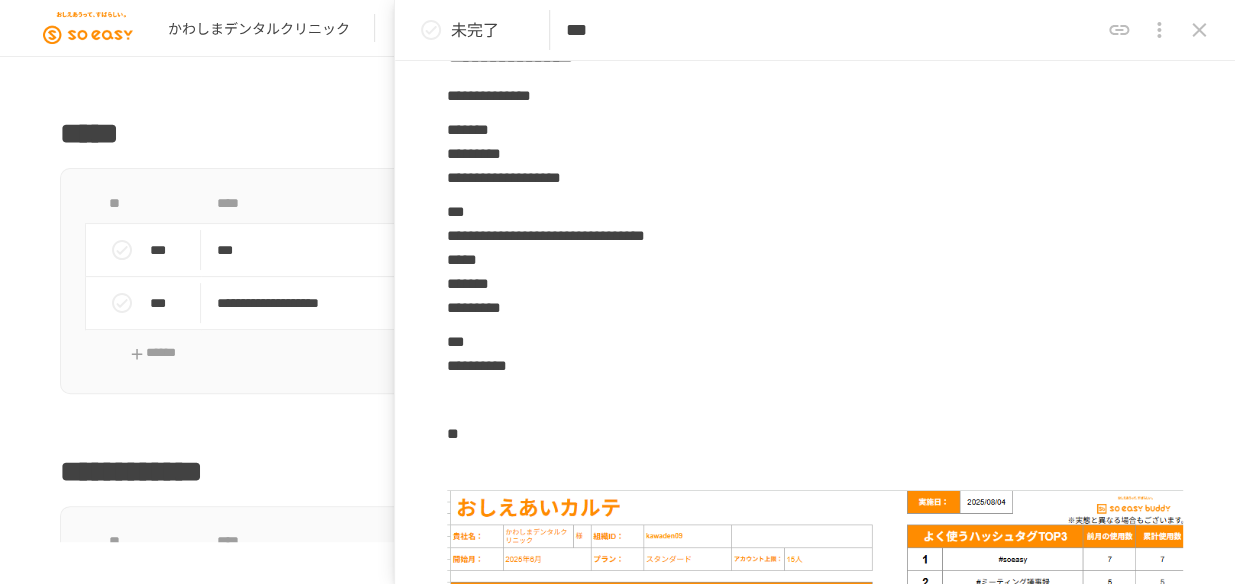 scroll, scrollTop: 545, scrollLeft: 0, axis: vertical 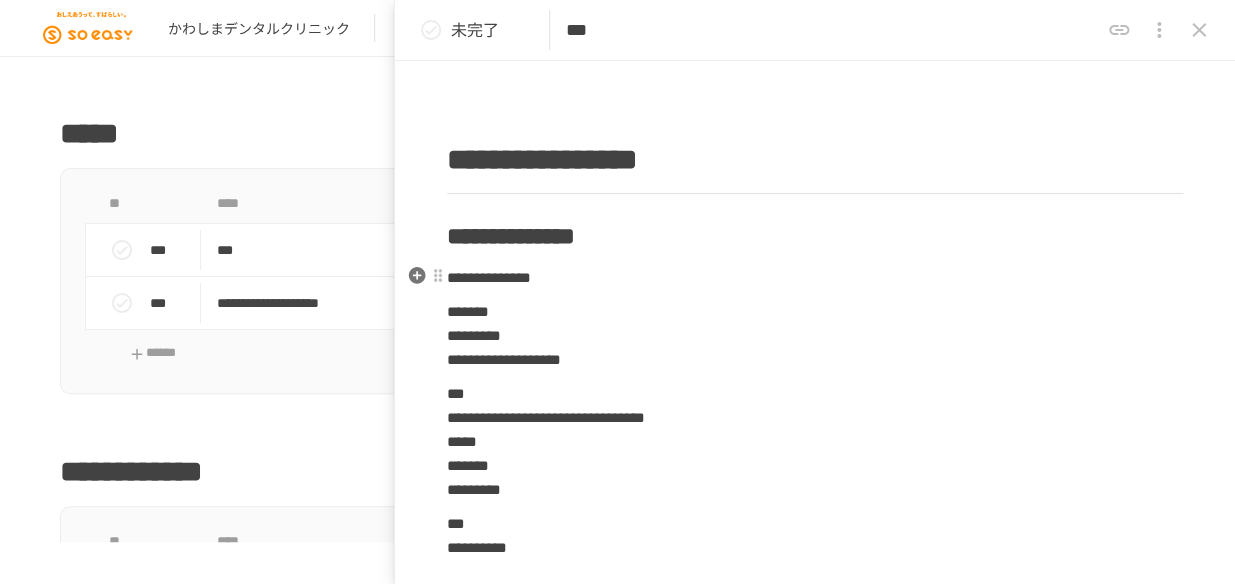 click on "**********" at bounding box center [815, 1948] 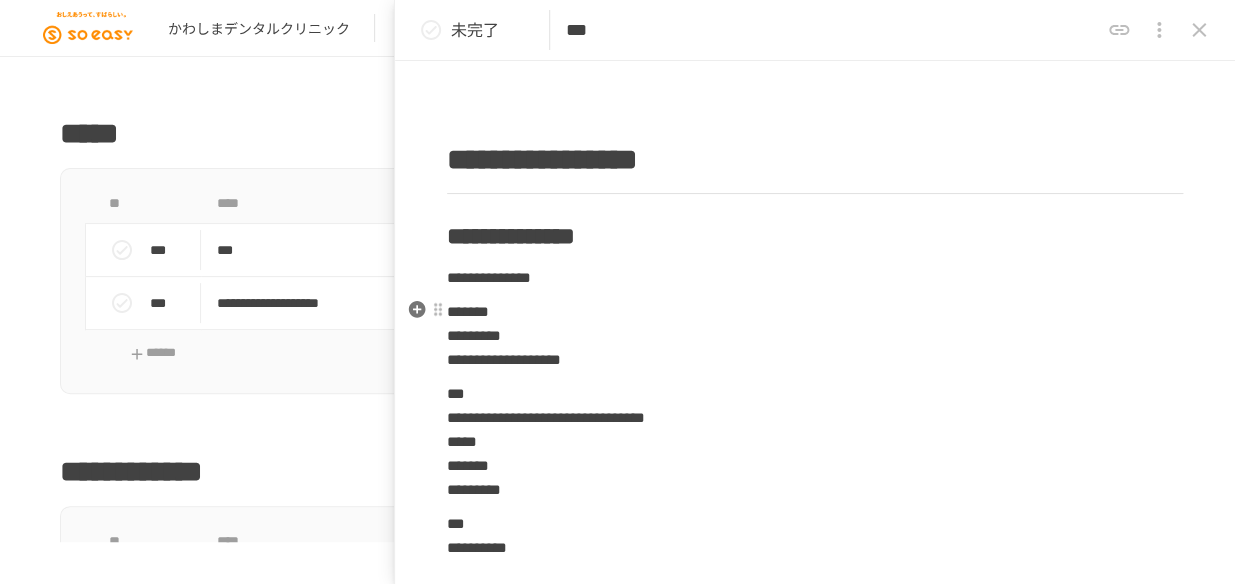 click on "*******" at bounding box center (468, 311) 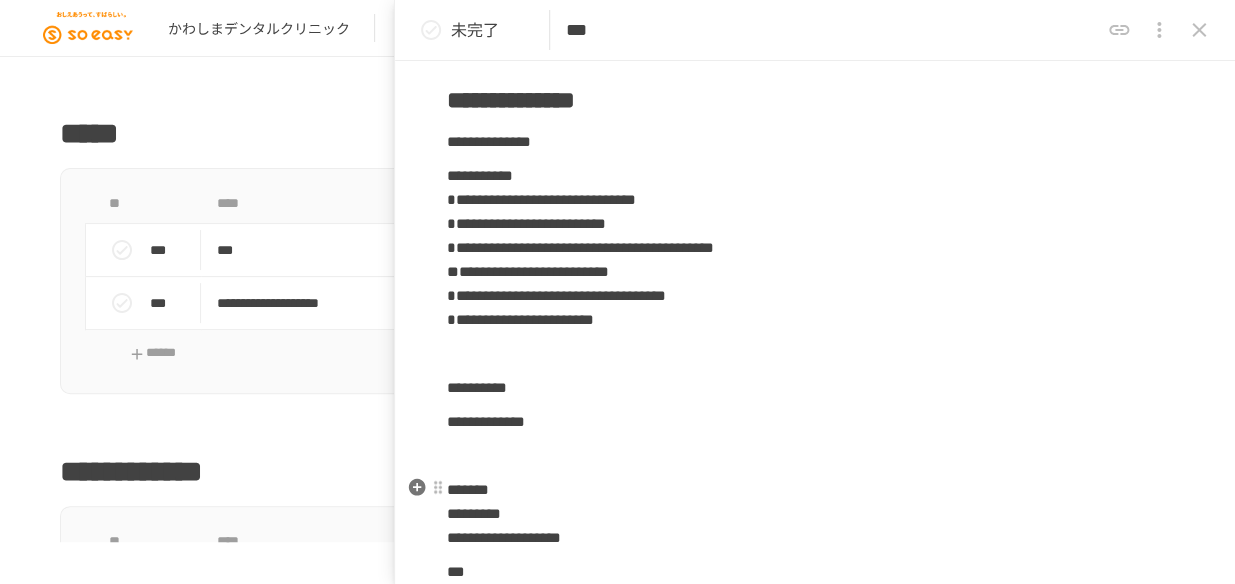 scroll, scrollTop: 727, scrollLeft: 0, axis: vertical 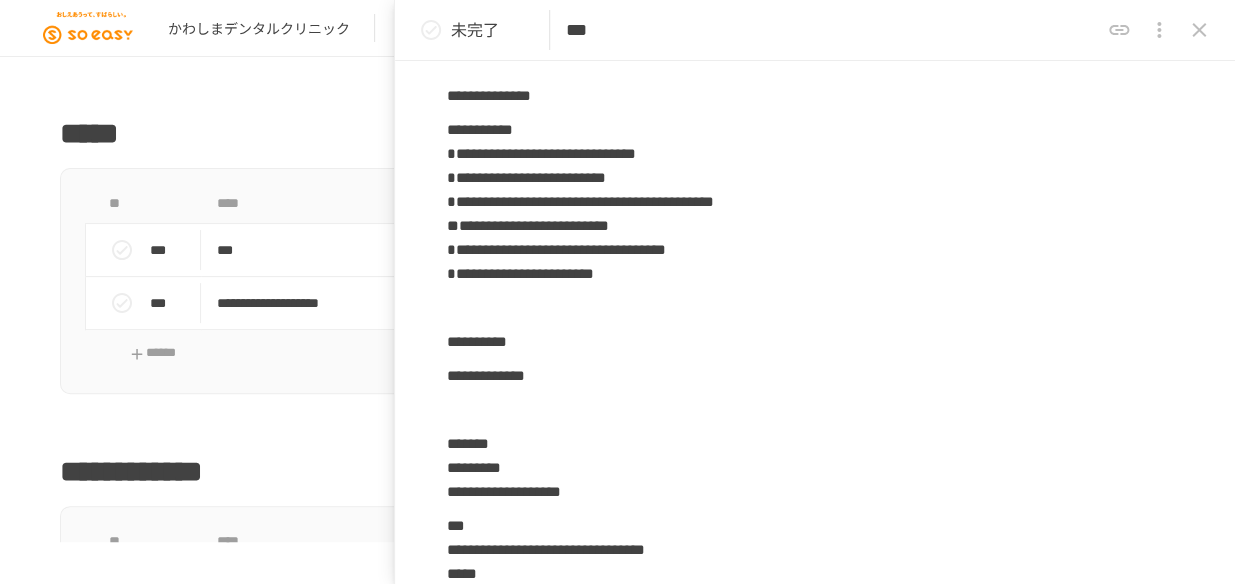 click 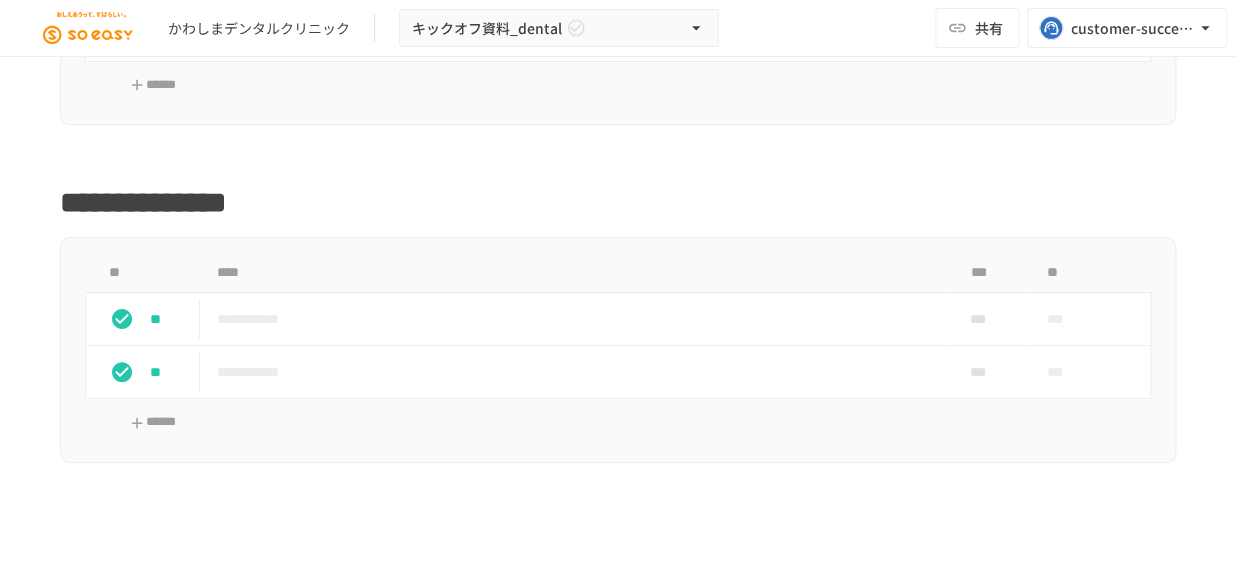 scroll, scrollTop: 2656, scrollLeft: 0, axis: vertical 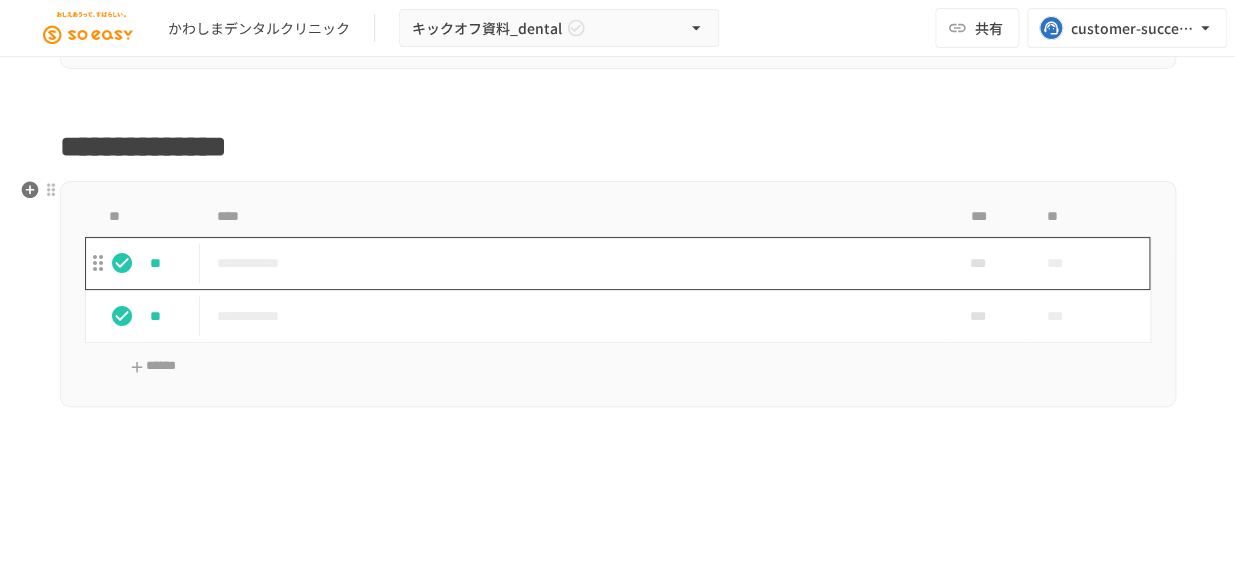 click on "**********" at bounding box center [575, 263] 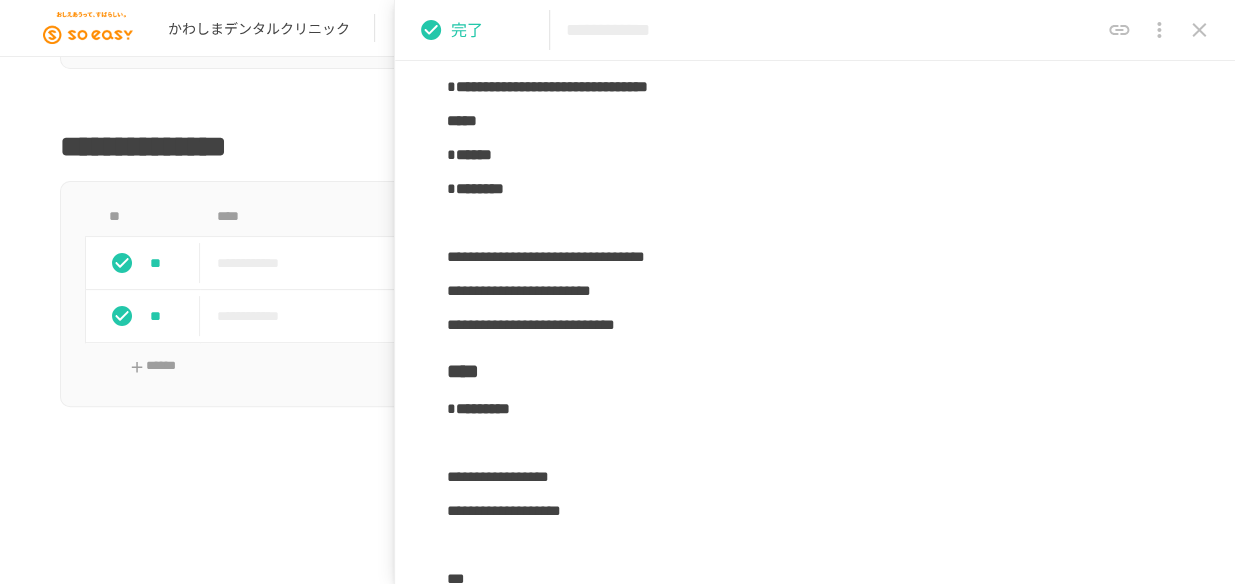 scroll, scrollTop: 5090, scrollLeft: 0, axis: vertical 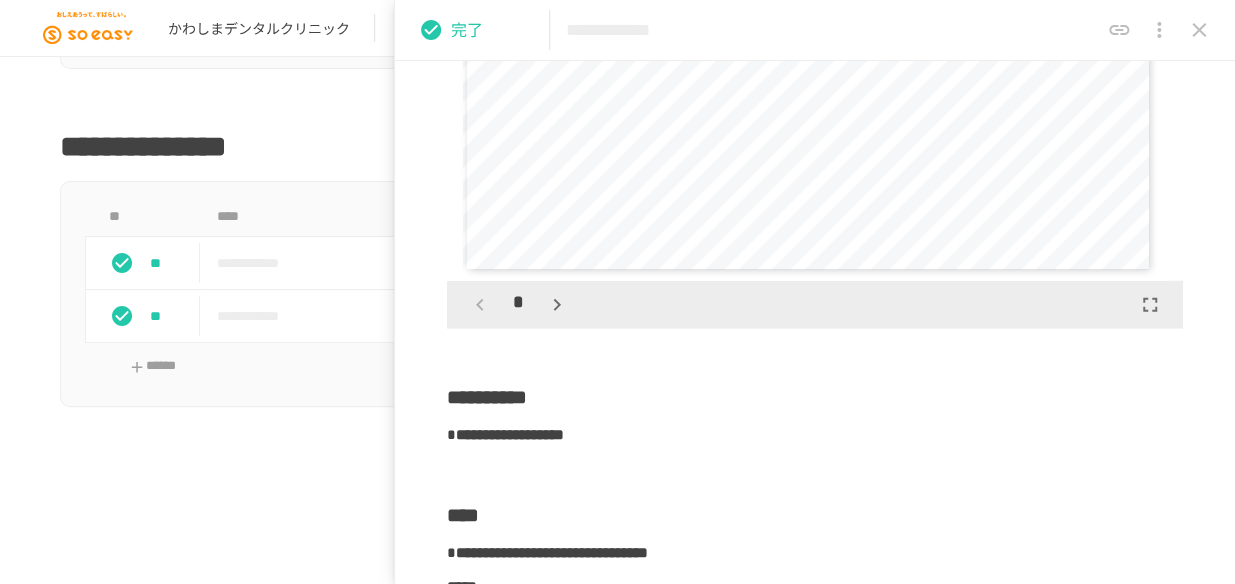 click 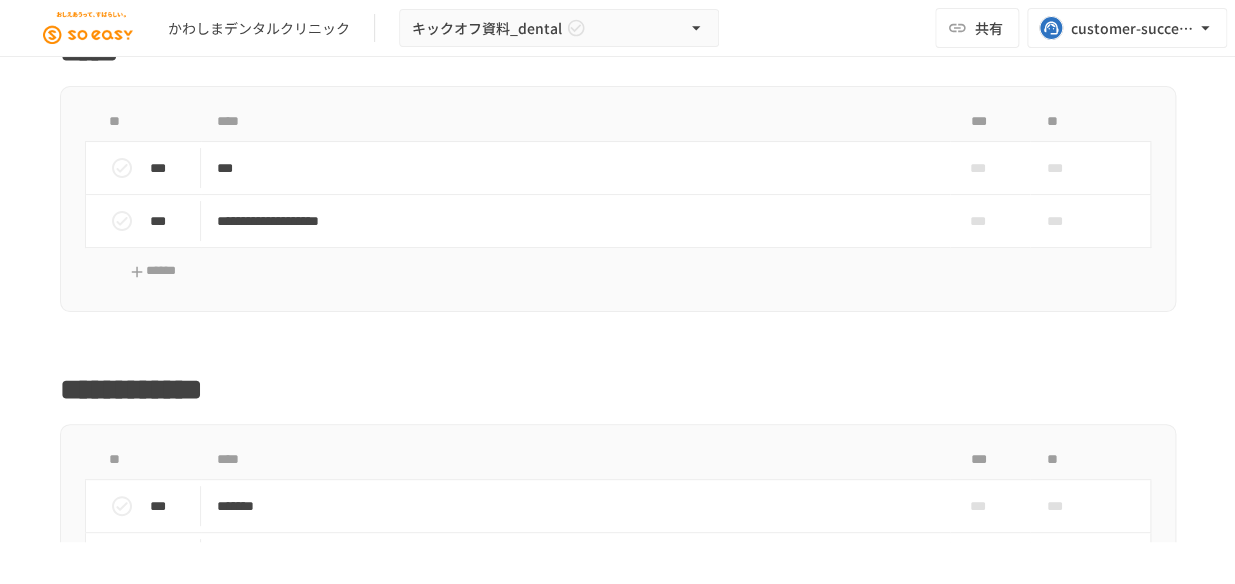 scroll, scrollTop: 4474, scrollLeft: 0, axis: vertical 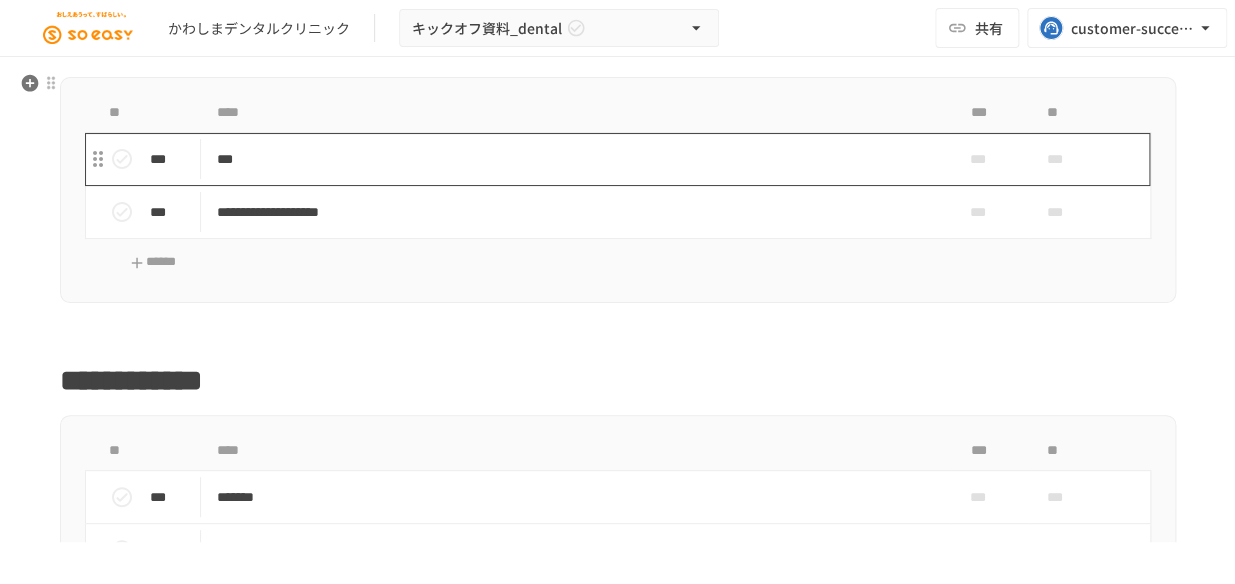 click on "***" at bounding box center (576, 159) 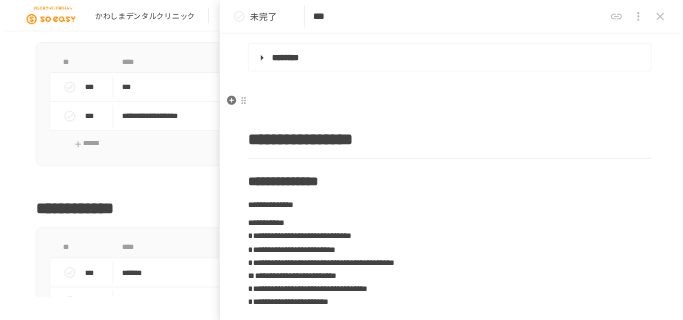 scroll, scrollTop: 545, scrollLeft: 0, axis: vertical 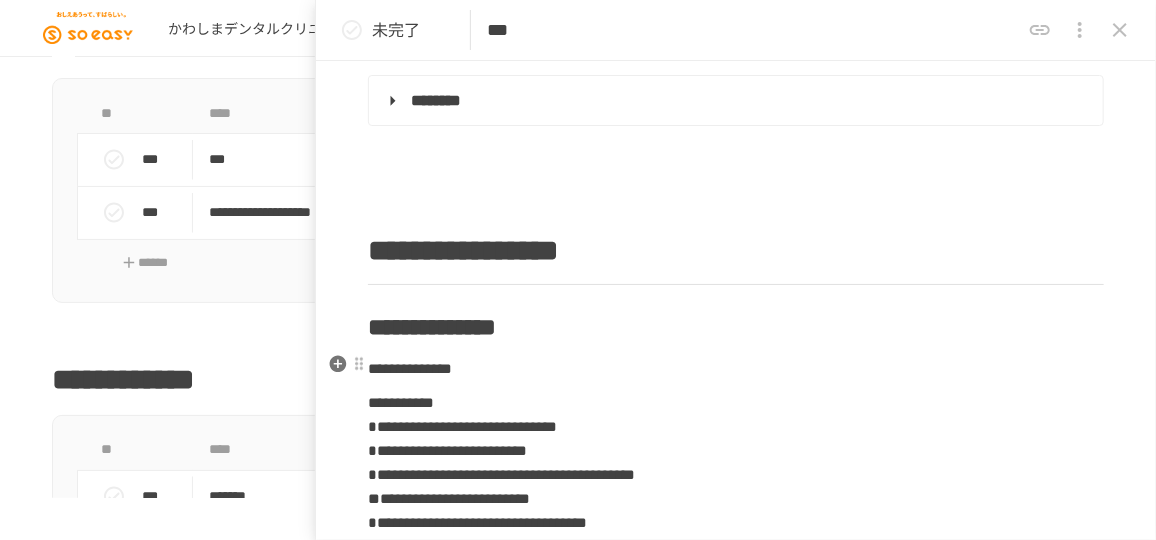 click on "**********" at bounding box center [736, 369] 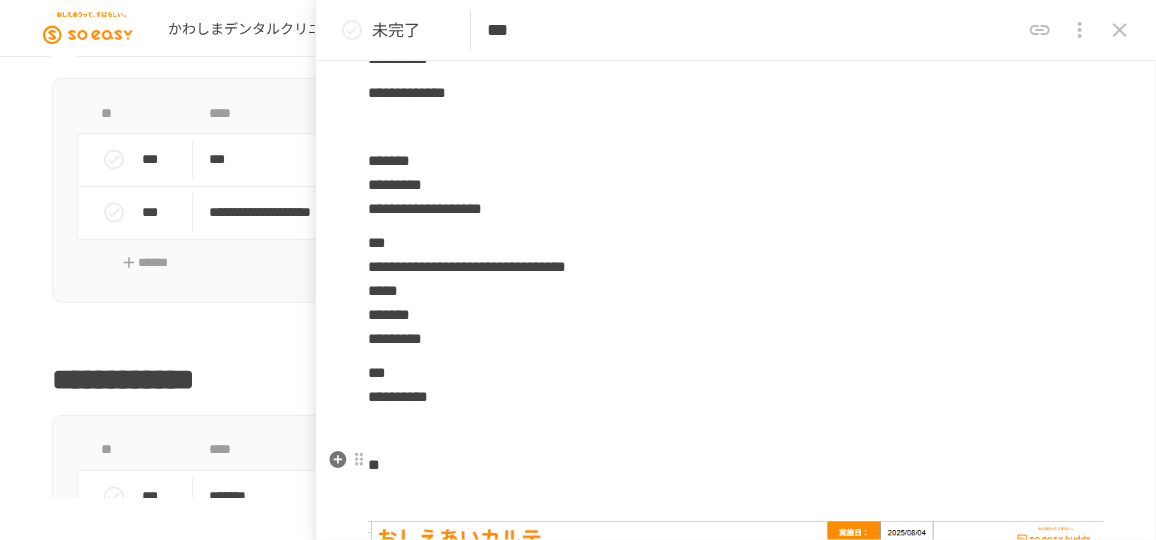 scroll, scrollTop: 1012, scrollLeft: 0, axis: vertical 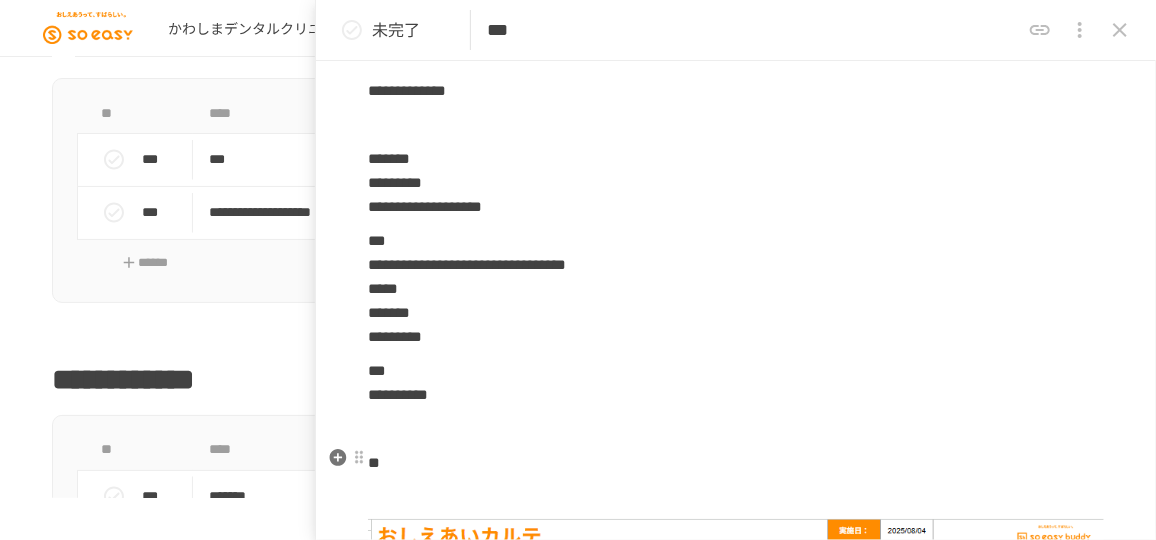 click on "**" at bounding box center [736, 463] 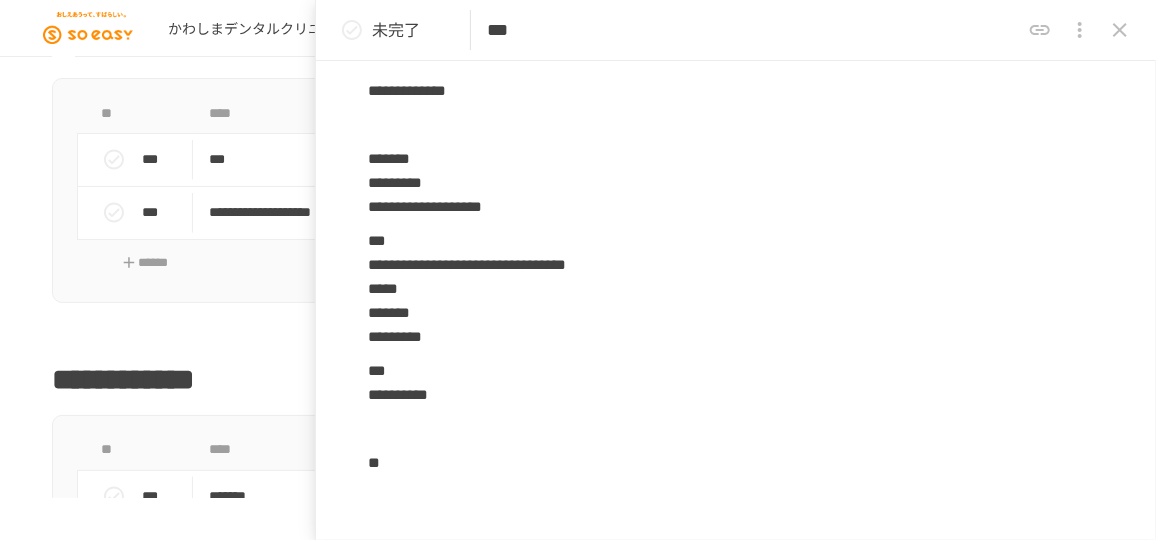 type 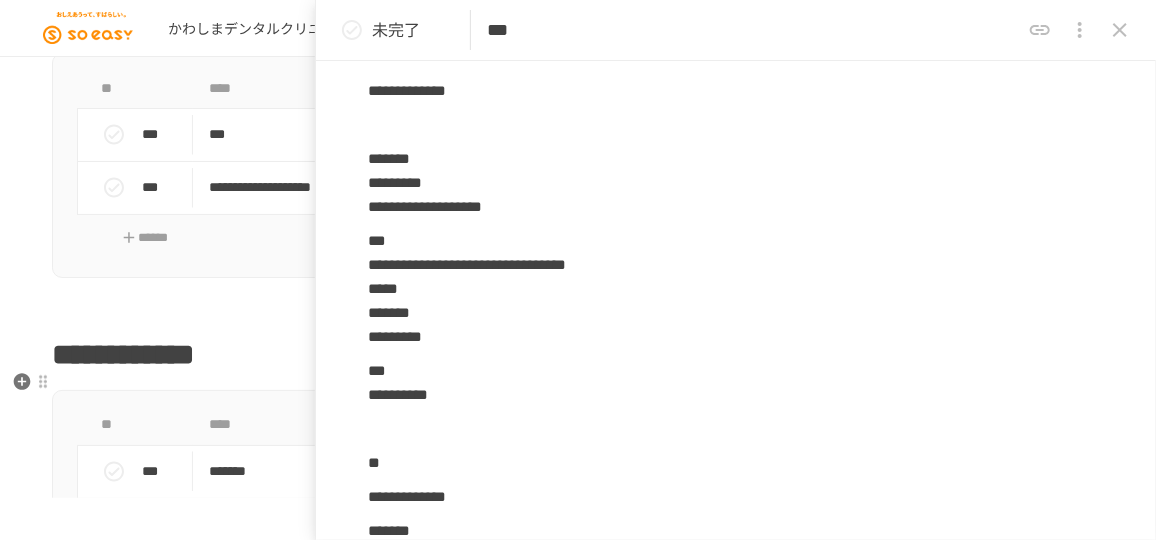 scroll, scrollTop: 4505, scrollLeft: 0, axis: vertical 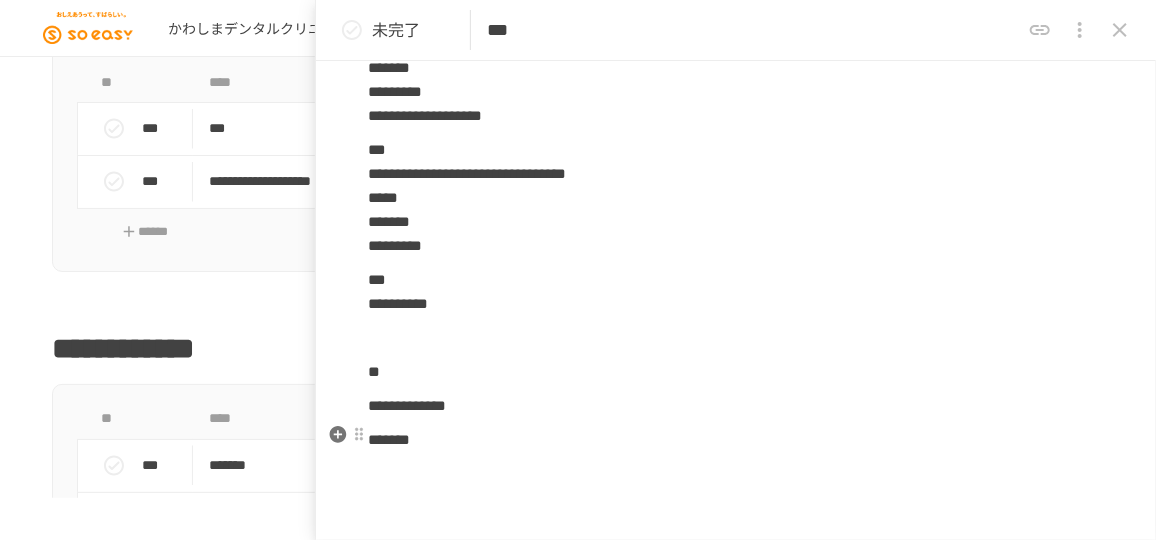 click on "*******" at bounding box center [736, 440] 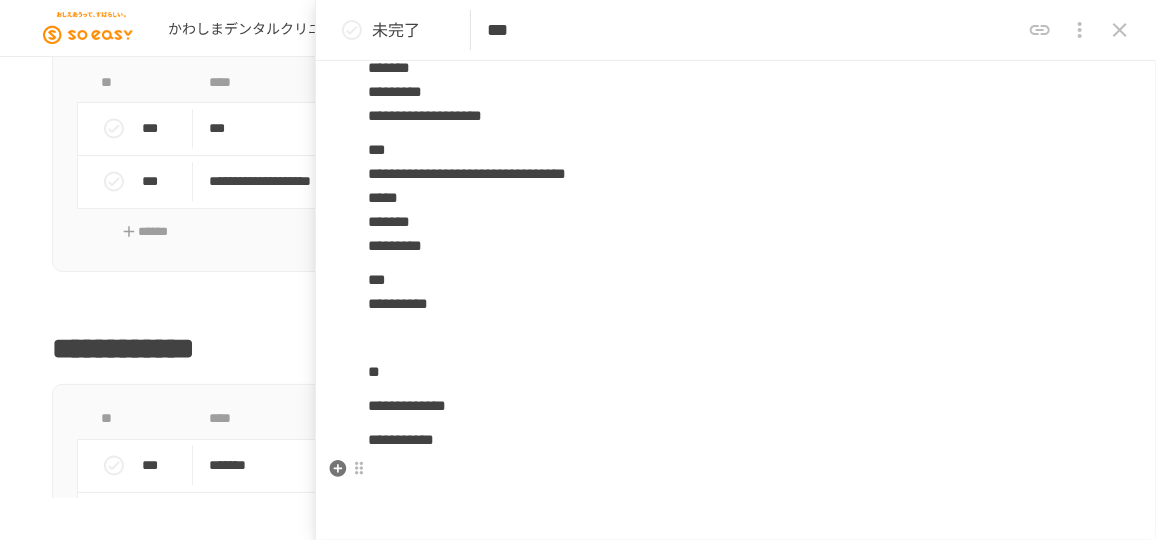 click at bounding box center (736, 474) 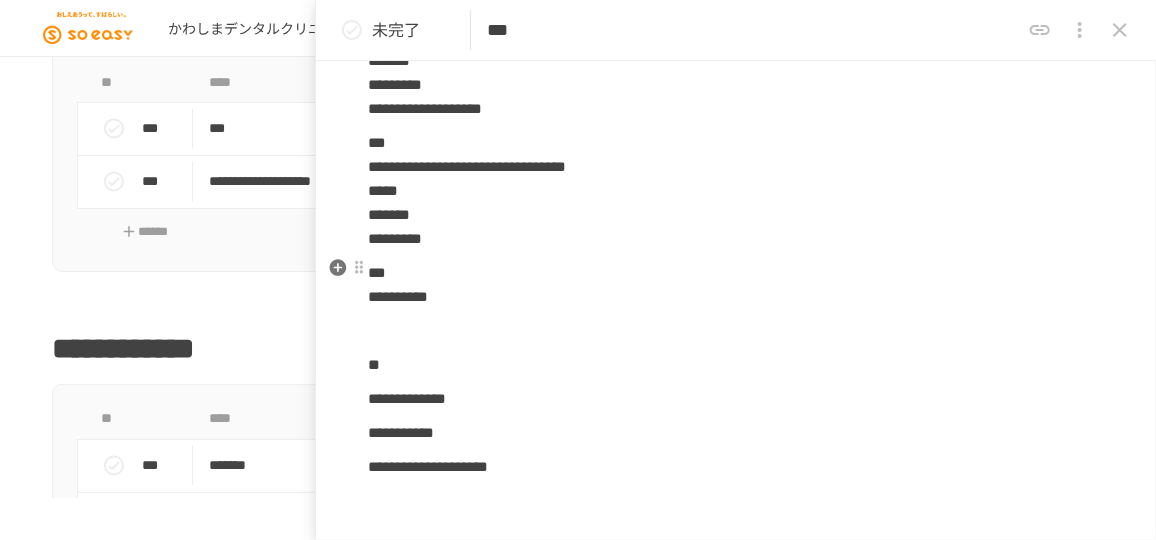 scroll, scrollTop: 1109, scrollLeft: 0, axis: vertical 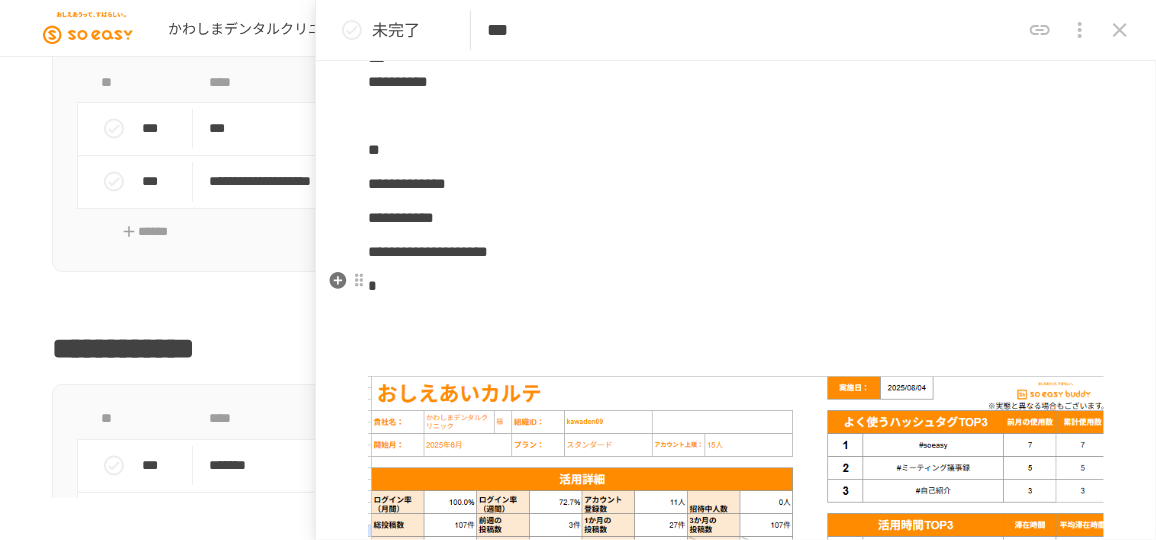 click on "*" at bounding box center (736, 286) 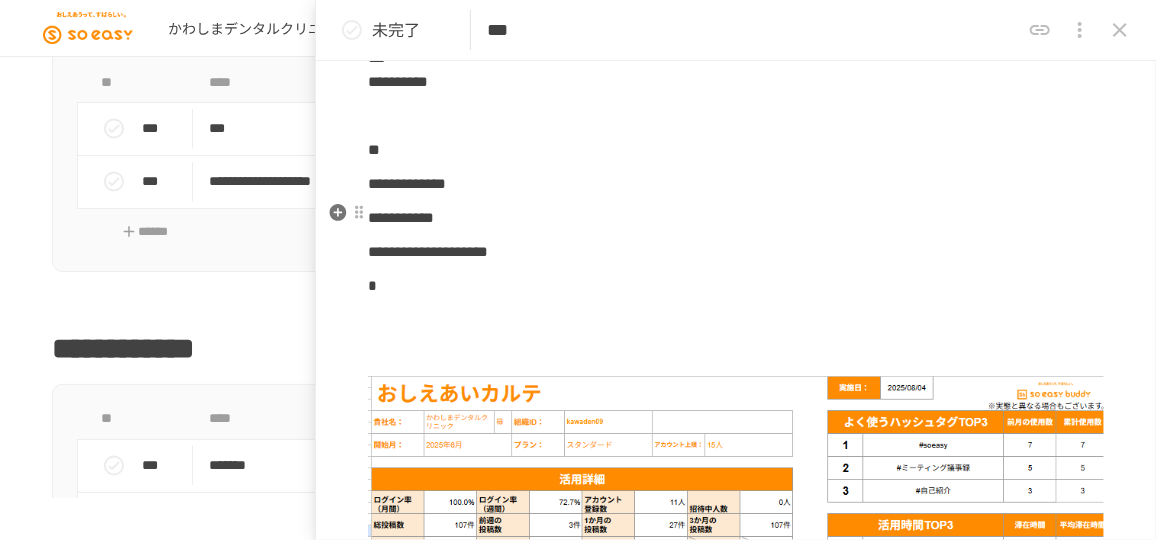 click on "**********" at bounding box center [736, 218] 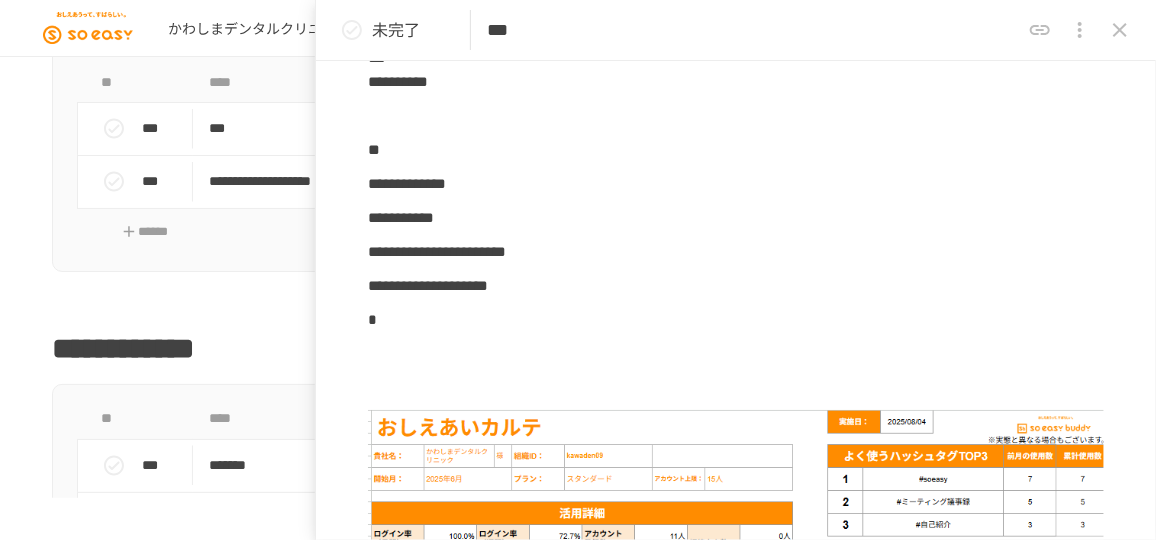 click 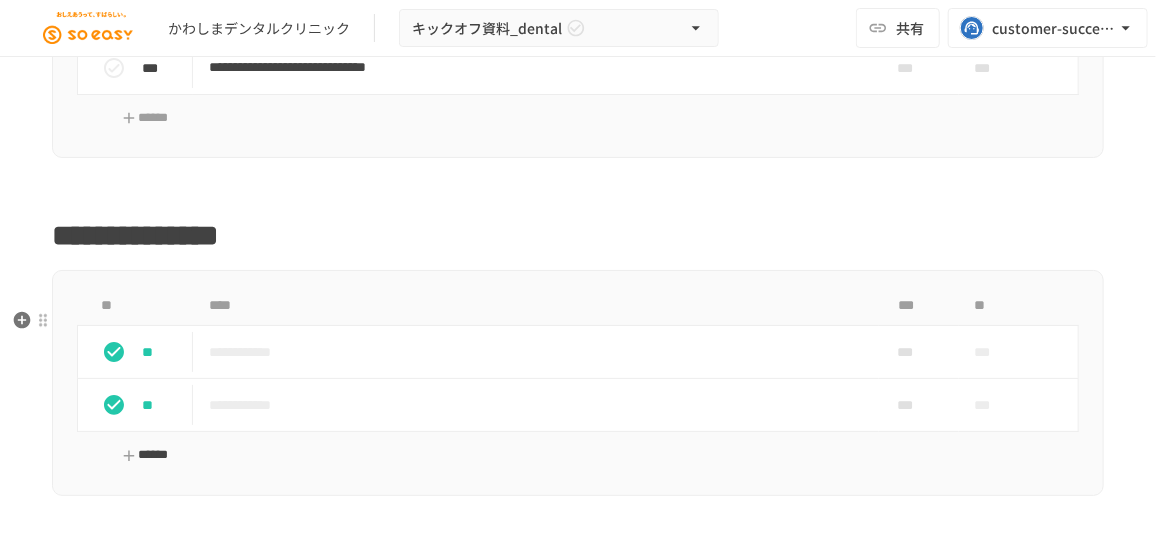 scroll, scrollTop: 2596, scrollLeft: 0, axis: vertical 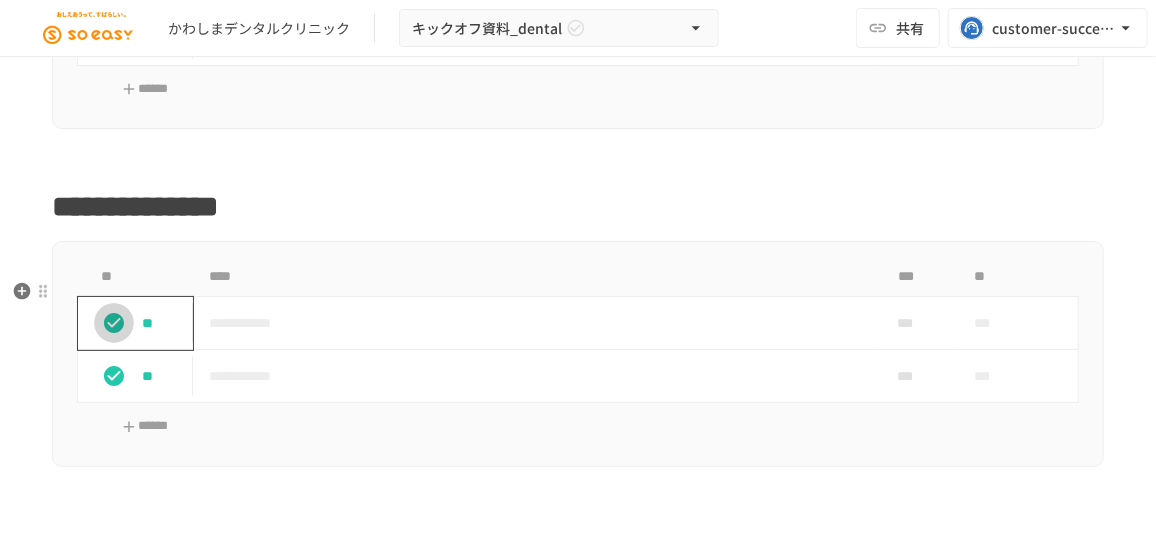 click 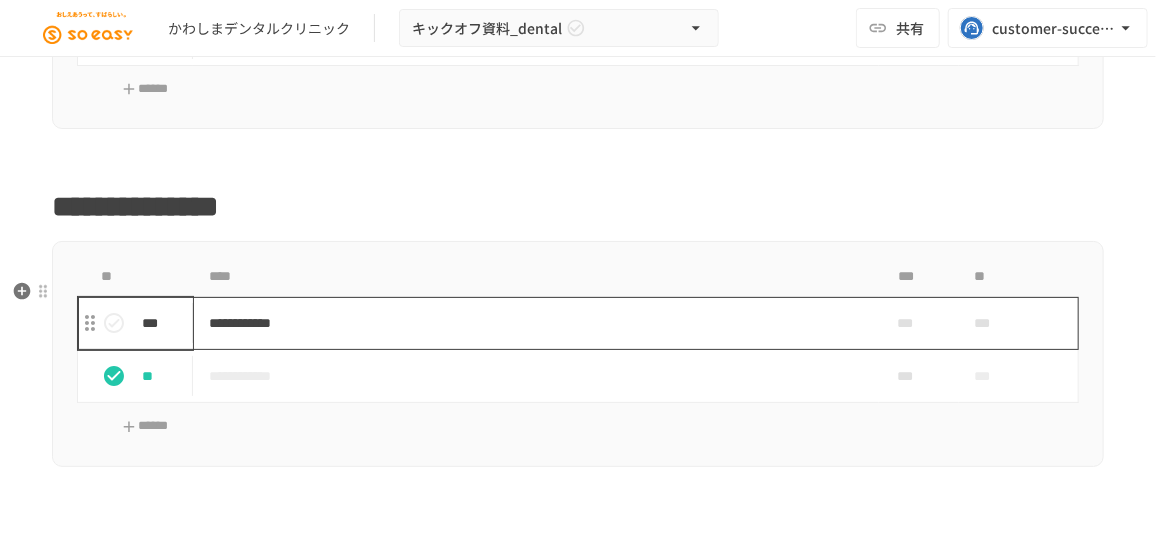 click on "**********" at bounding box center (530, 323) 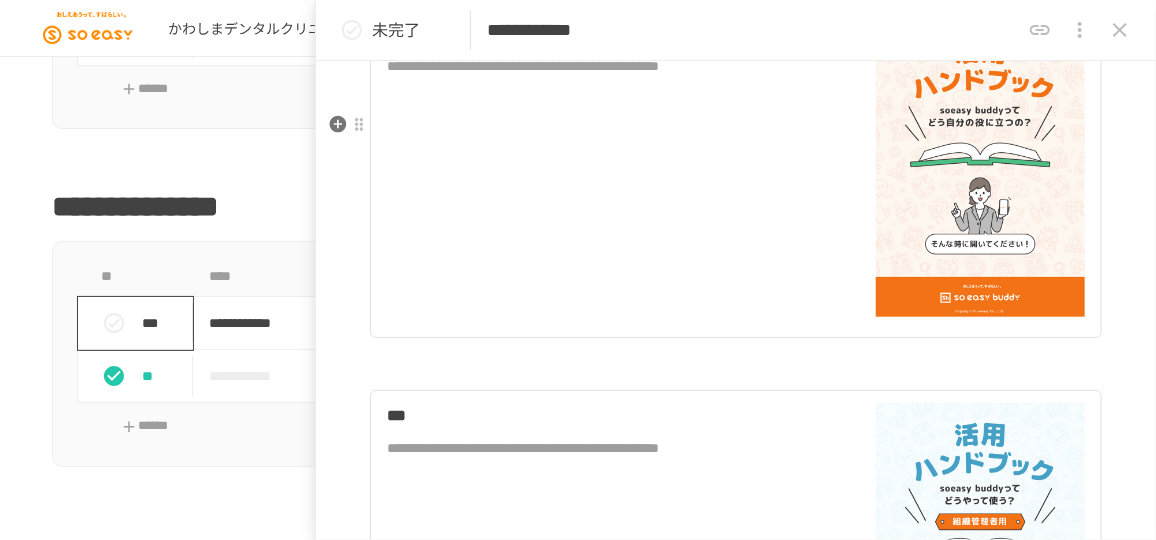 scroll, scrollTop: 2223, scrollLeft: 0, axis: vertical 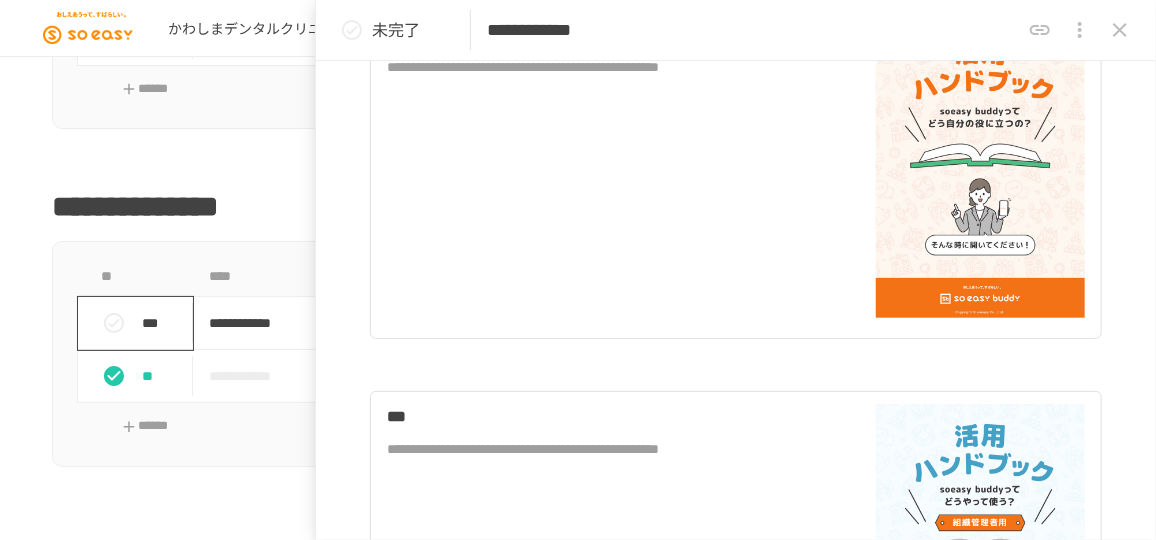 drag, startPoint x: 1129, startPoint y: 29, endPoint x: 1115, endPoint y: 39, distance: 17.20465 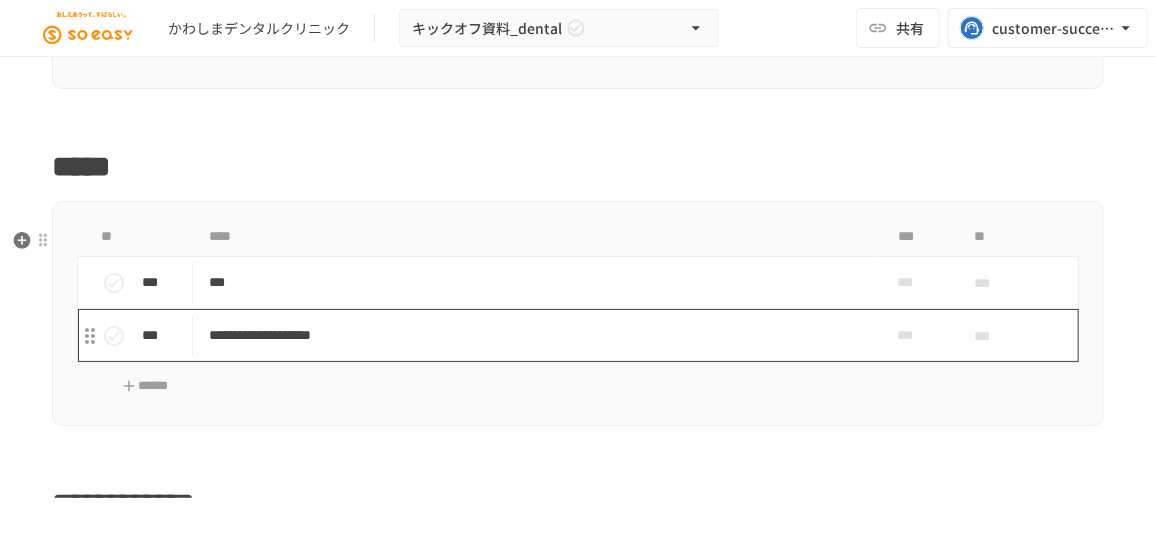 scroll, scrollTop: 4323, scrollLeft: 0, axis: vertical 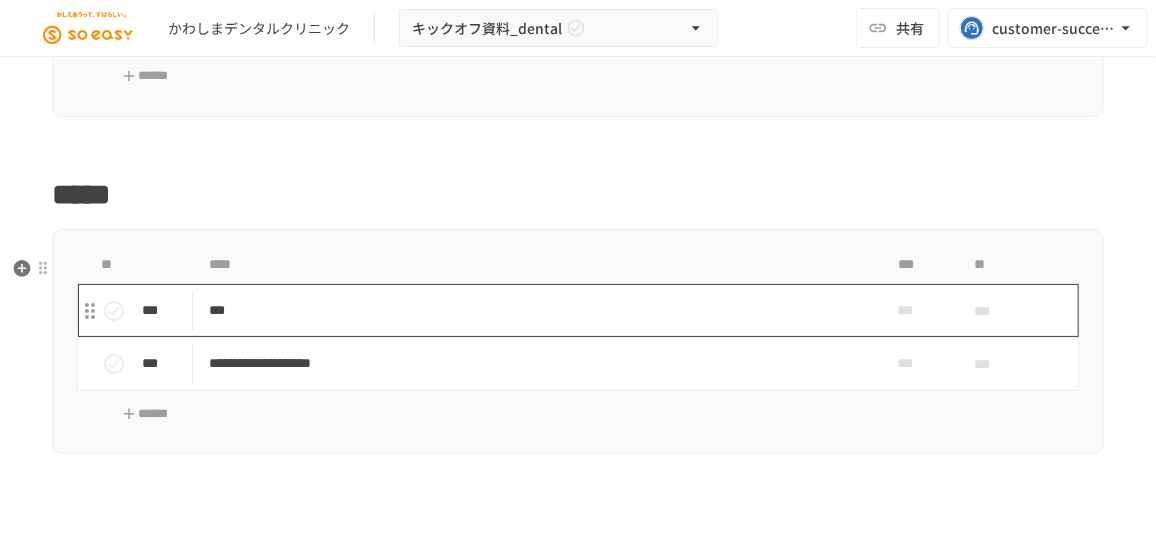 click on "***" at bounding box center (530, 310) 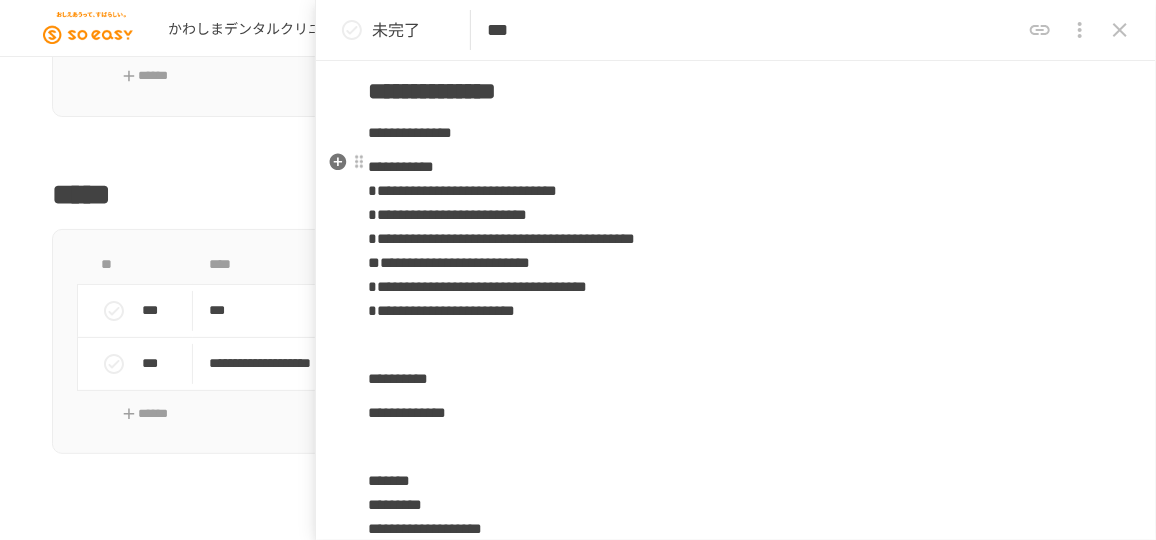 scroll, scrollTop: 818, scrollLeft: 0, axis: vertical 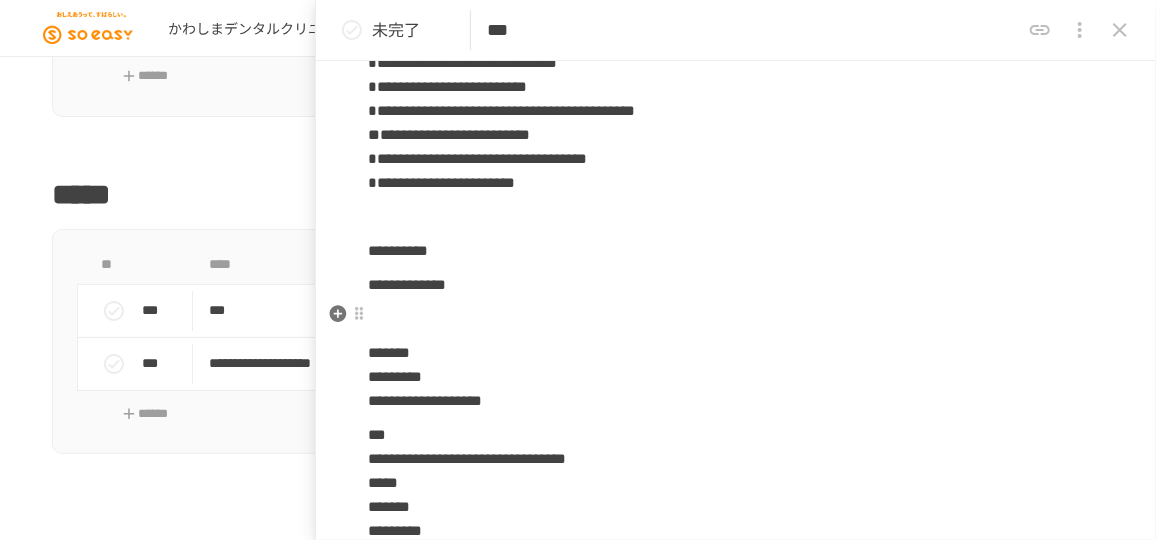 click at bounding box center (736, 319) 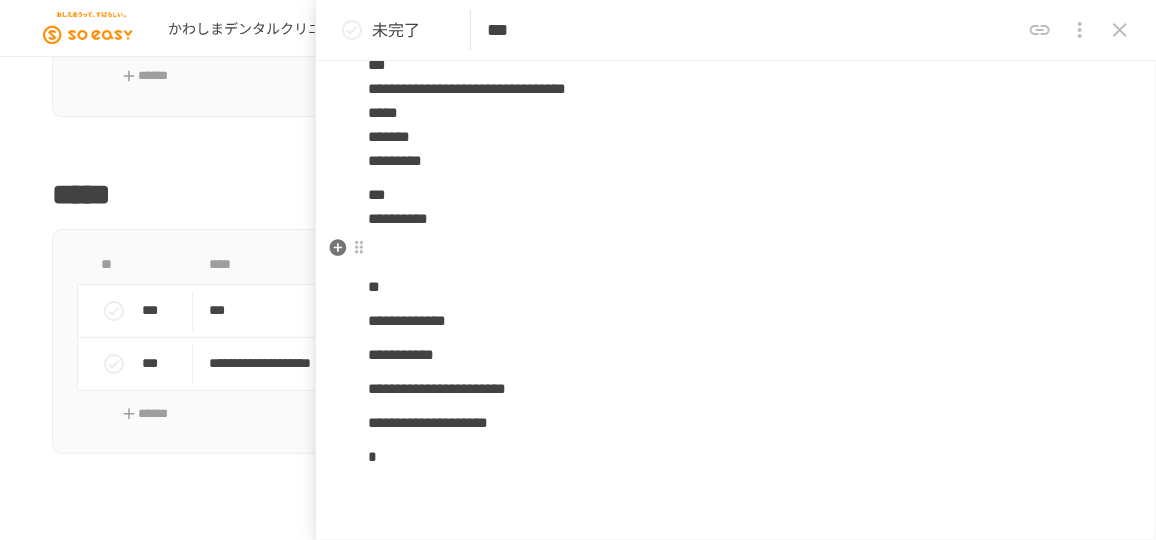 scroll, scrollTop: 1181, scrollLeft: 0, axis: vertical 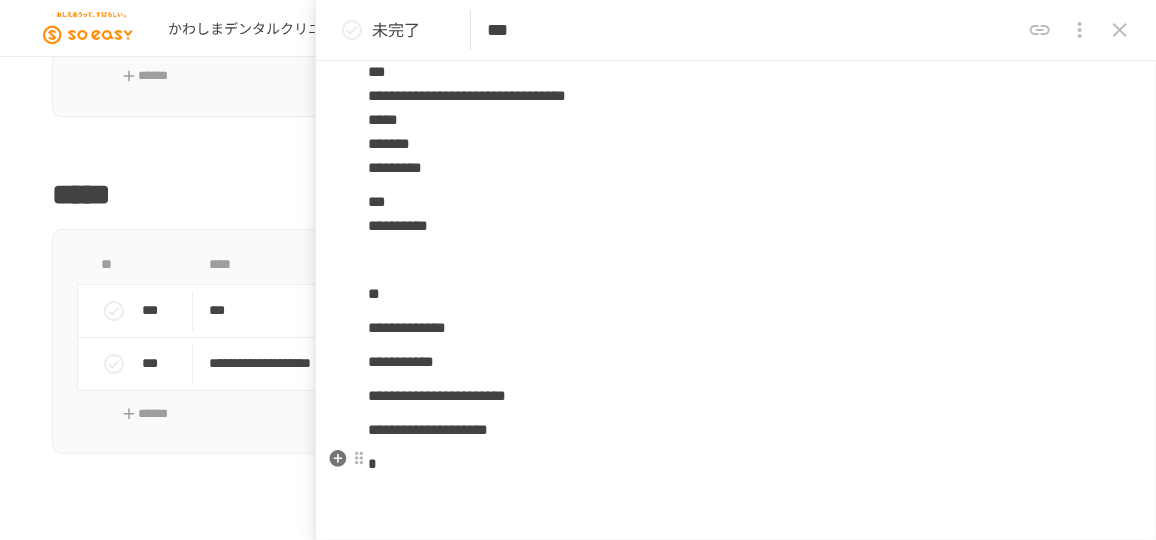 click on "*" at bounding box center (736, 464) 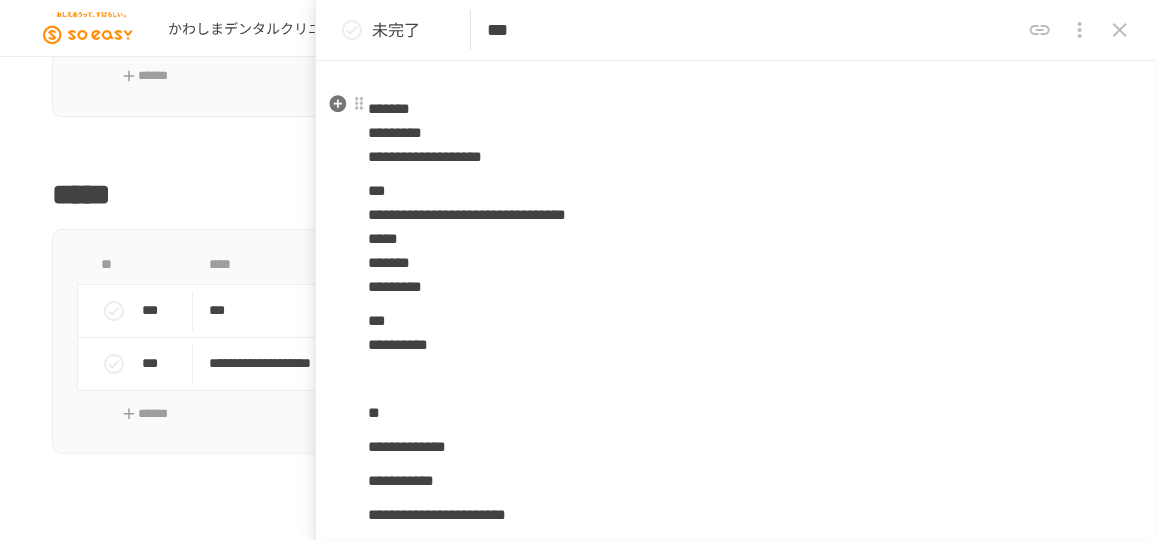 scroll, scrollTop: 1090, scrollLeft: 0, axis: vertical 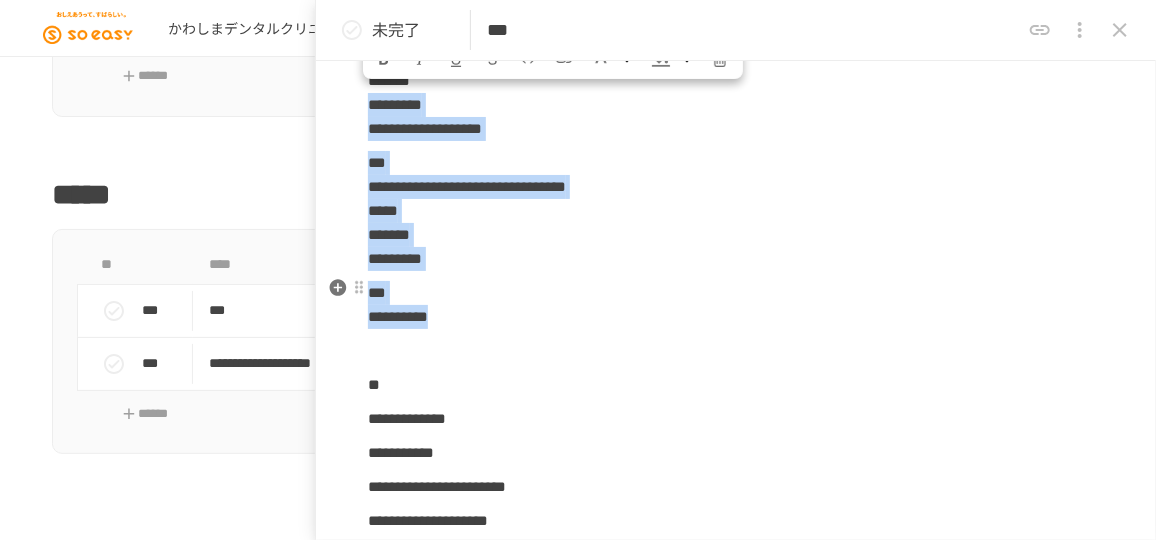 drag, startPoint x: 365, startPoint y: 106, endPoint x: 541, endPoint y: 310, distance: 269.42902 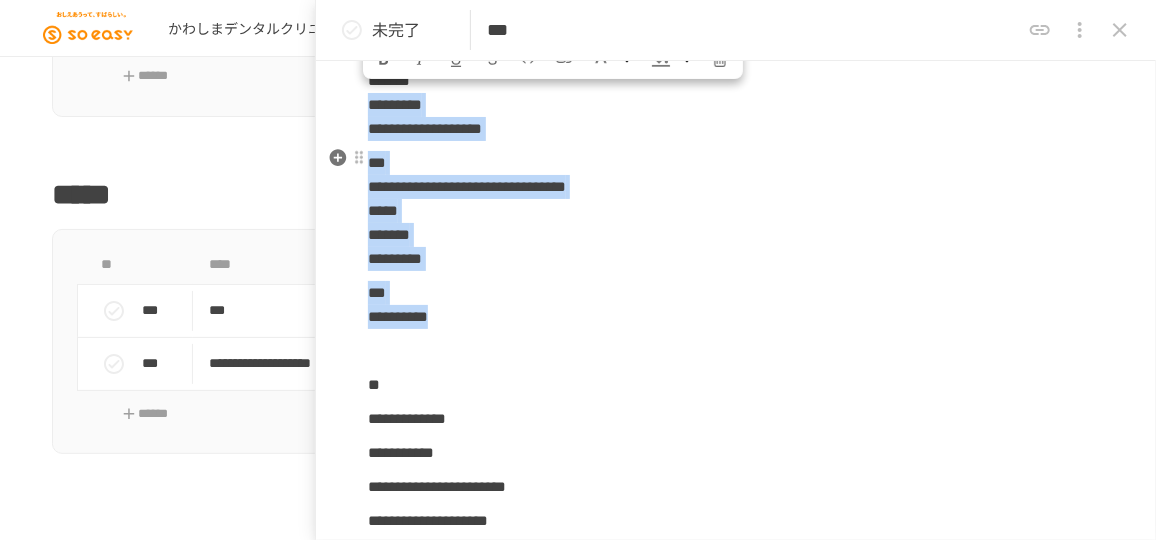 copy on "**********" 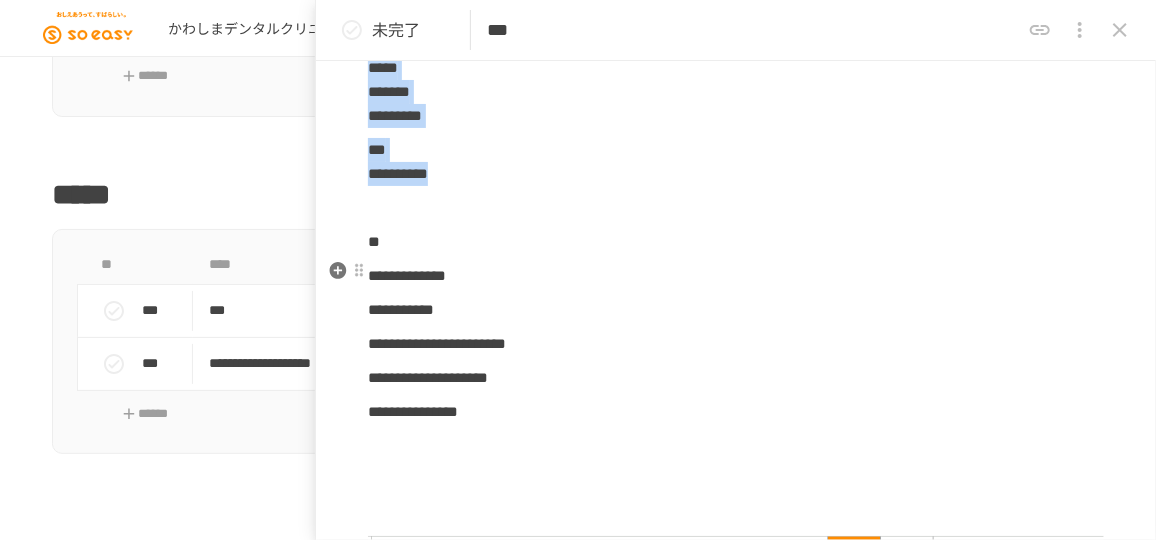 scroll, scrollTop: 1272, scrollLeft: 0, axis: vertical 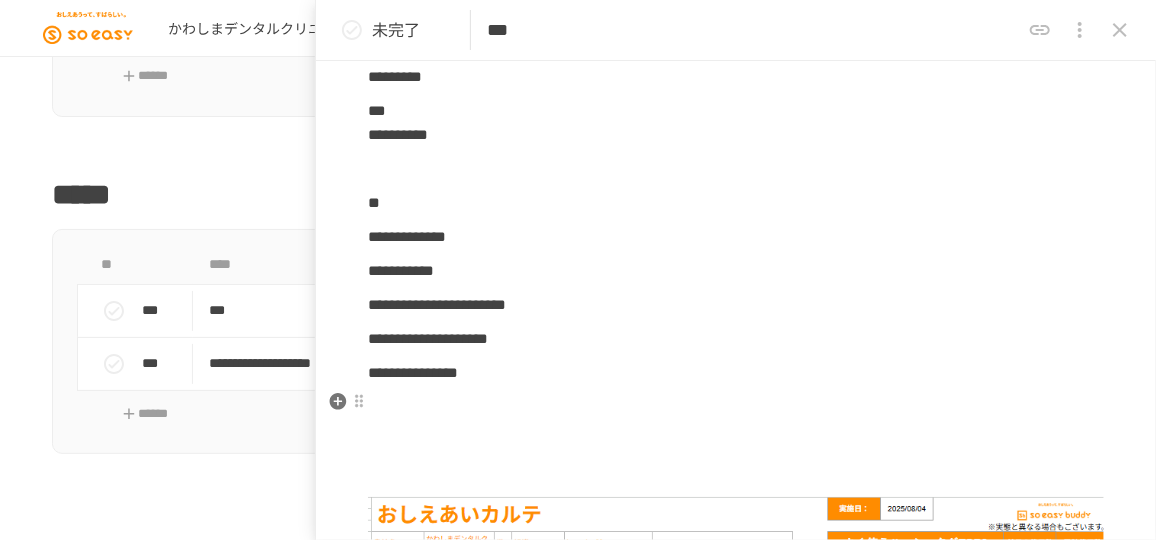 click at bounding box center [736, 407] 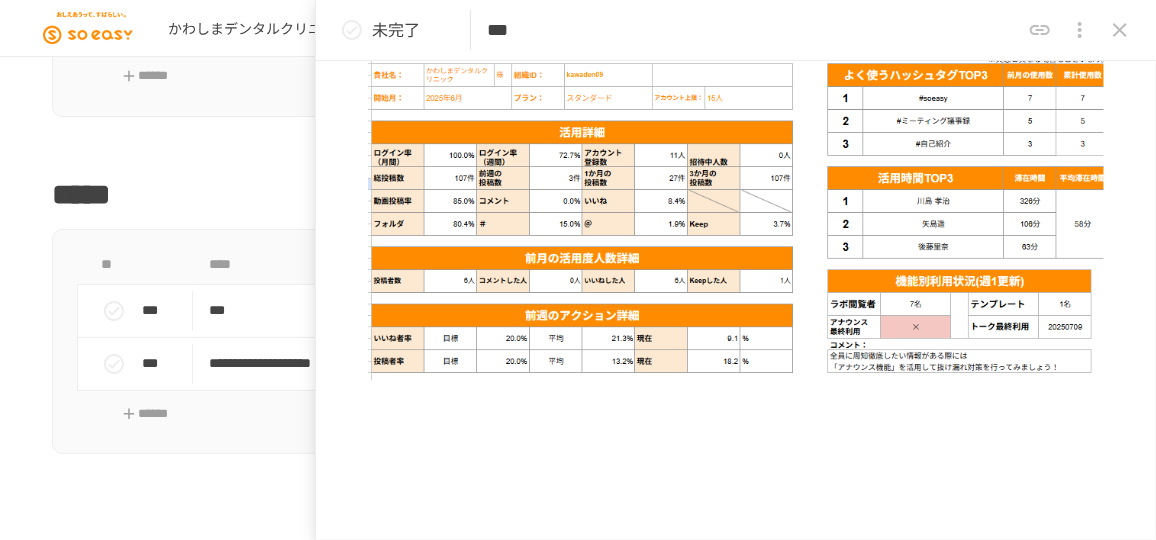 scroll, scrollTop: 1909, scrollLeft: 0, axis: vertical 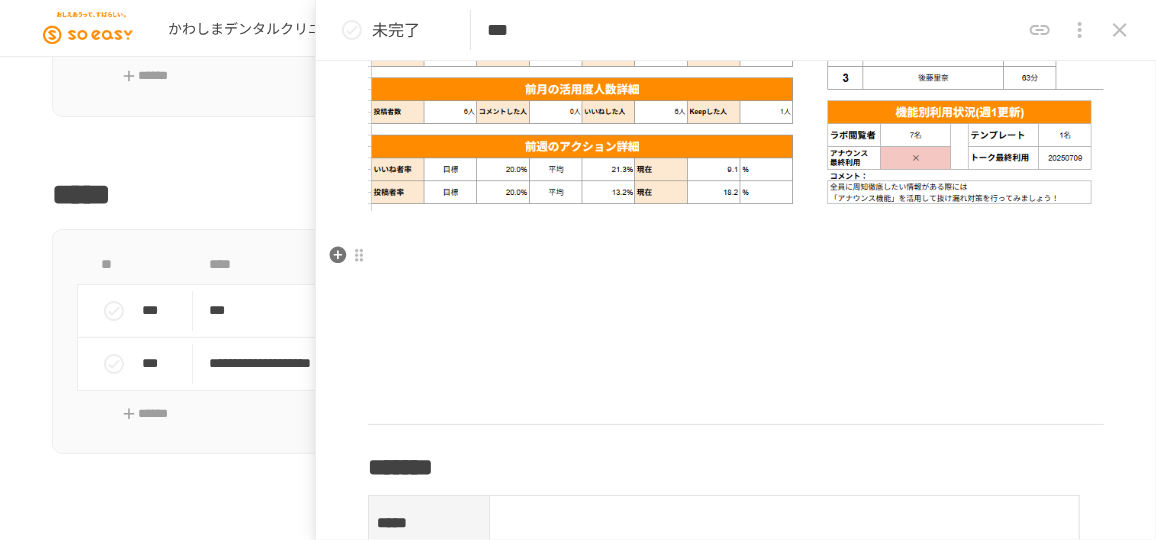click at bounding box center [736, 267] 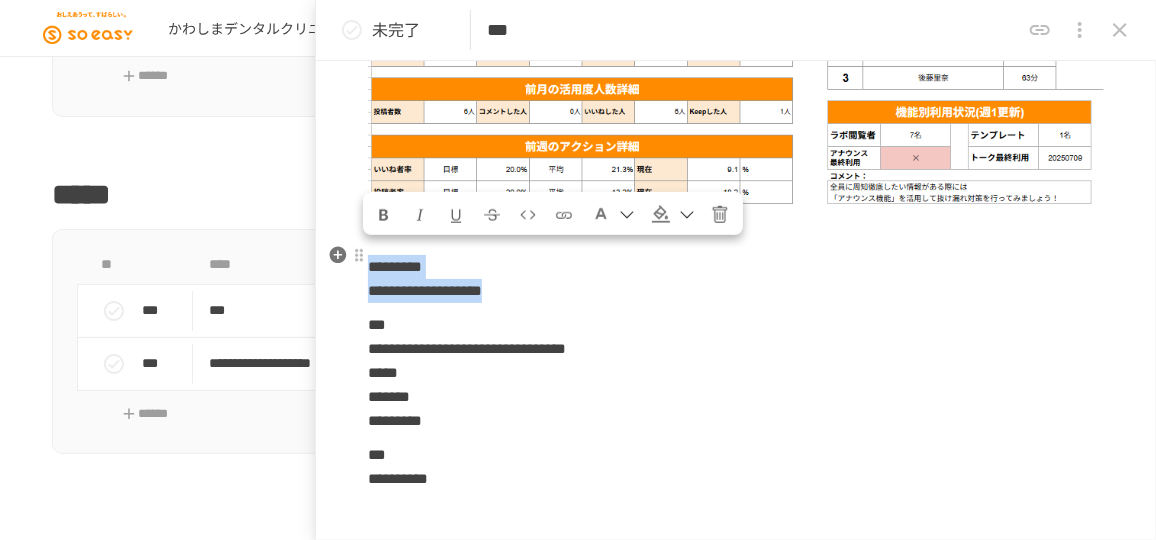 drag, startPoint x: 656, startPoint y: 278, endPoint x: 372, endPoint y: 260, distance: 284.56985 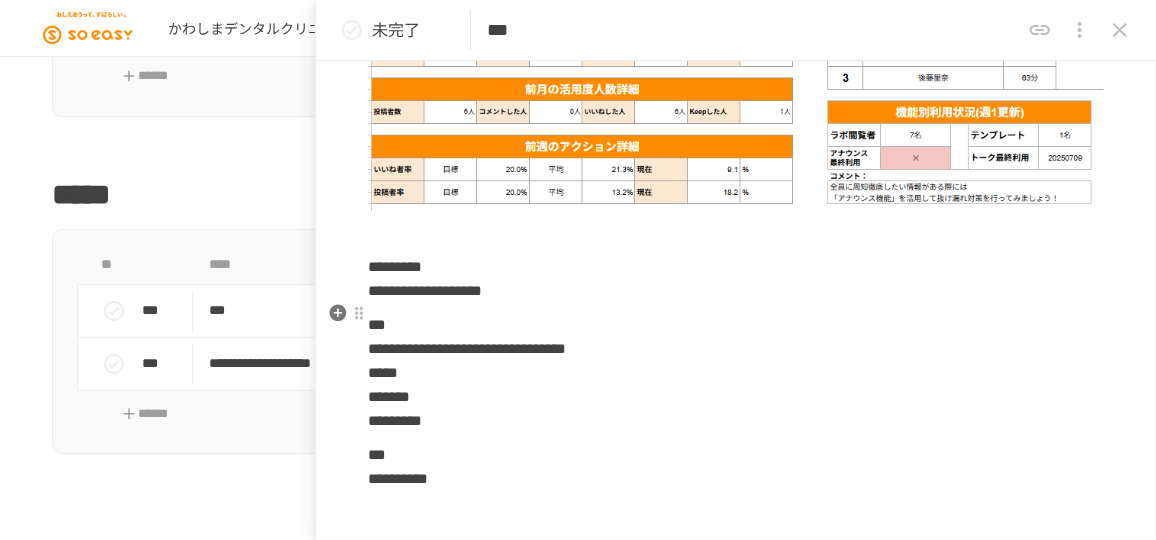 click on "**********" at bounding box center [736, 373] 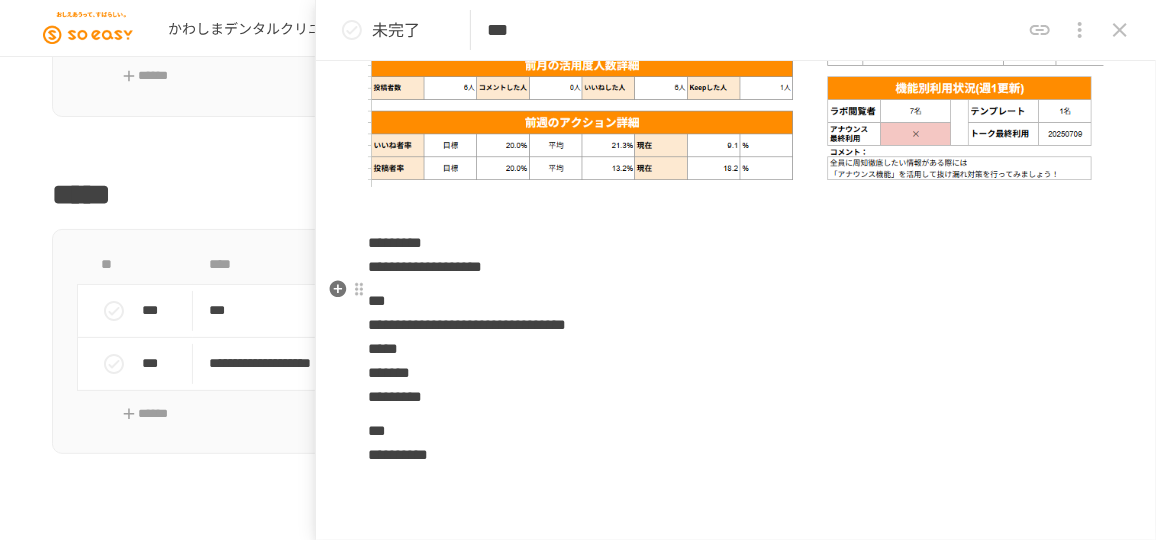 scroll, scrollTop: 1934, scrollLeft: 0, axis: vertical 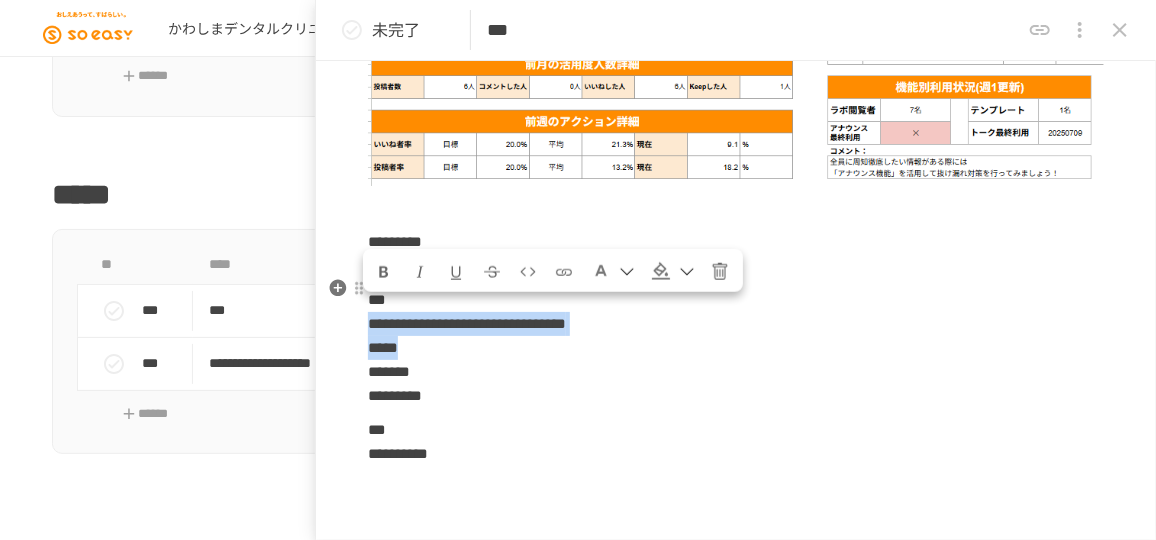 drag, startPoint x: 444, startPoint y: 341, endPoint x: 362, endPoint y: 309, distance: 88.02273 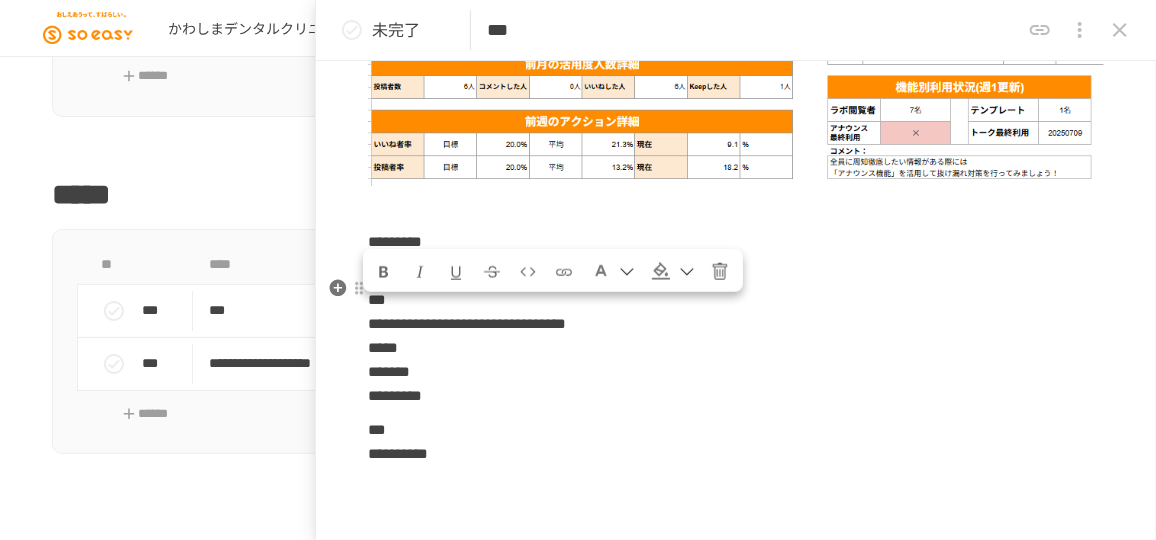 click on "*******" at bounding box center [389, 371] 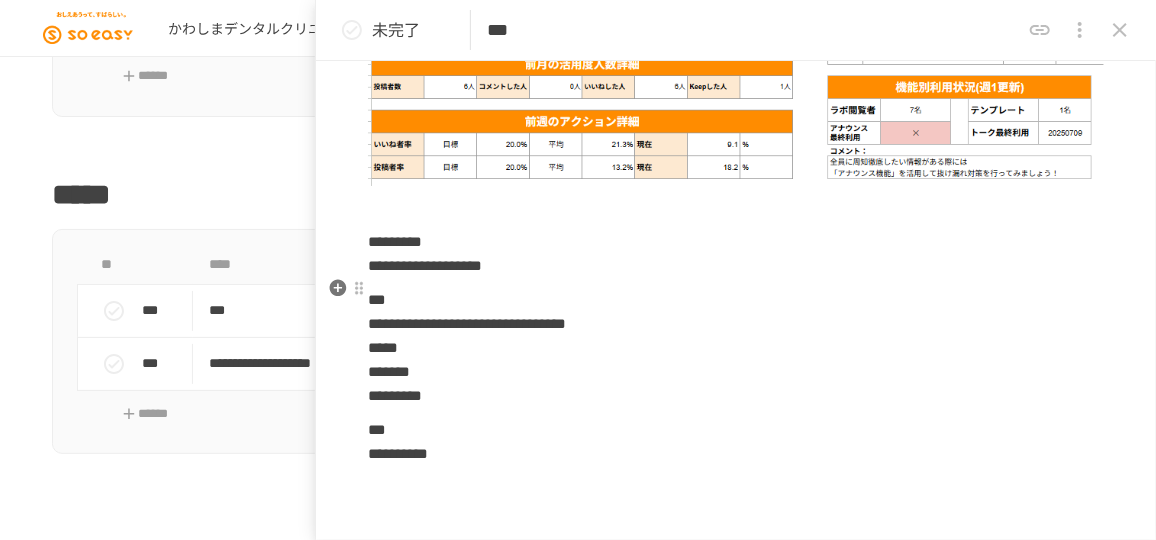 click on "**********" at bounding box center (736, 348) 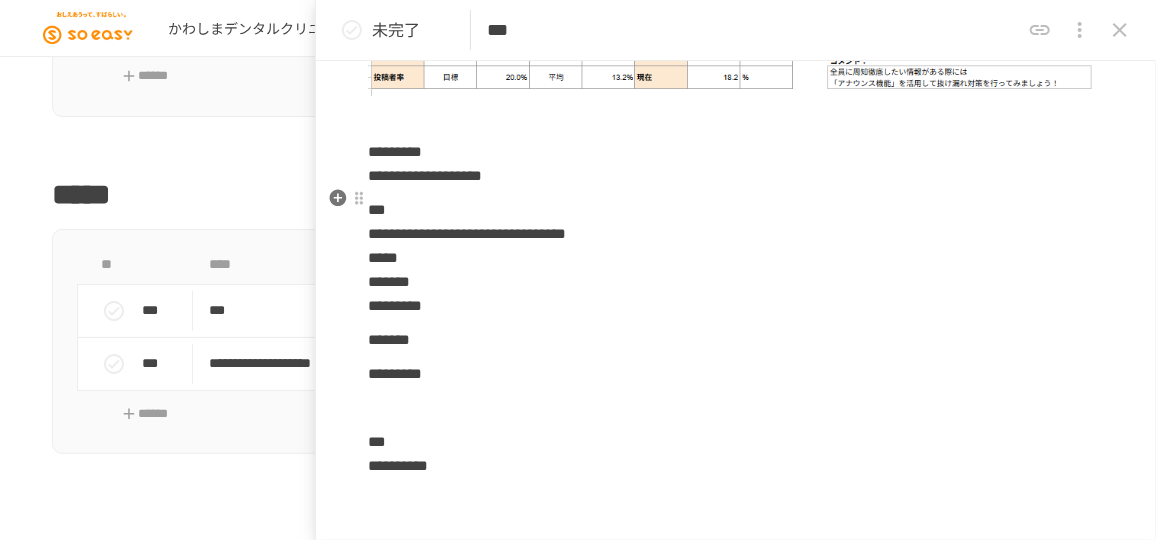 scroll, scrollTop: 2050, scrollLeft: 0, axis: vertical 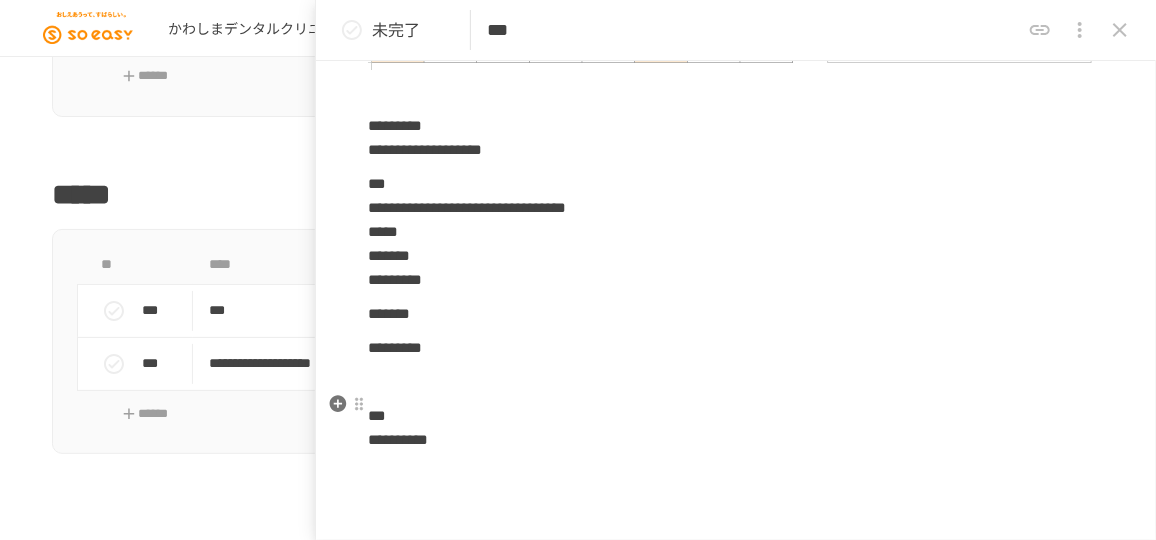 click on "**********" at bounding box center [736, 428] 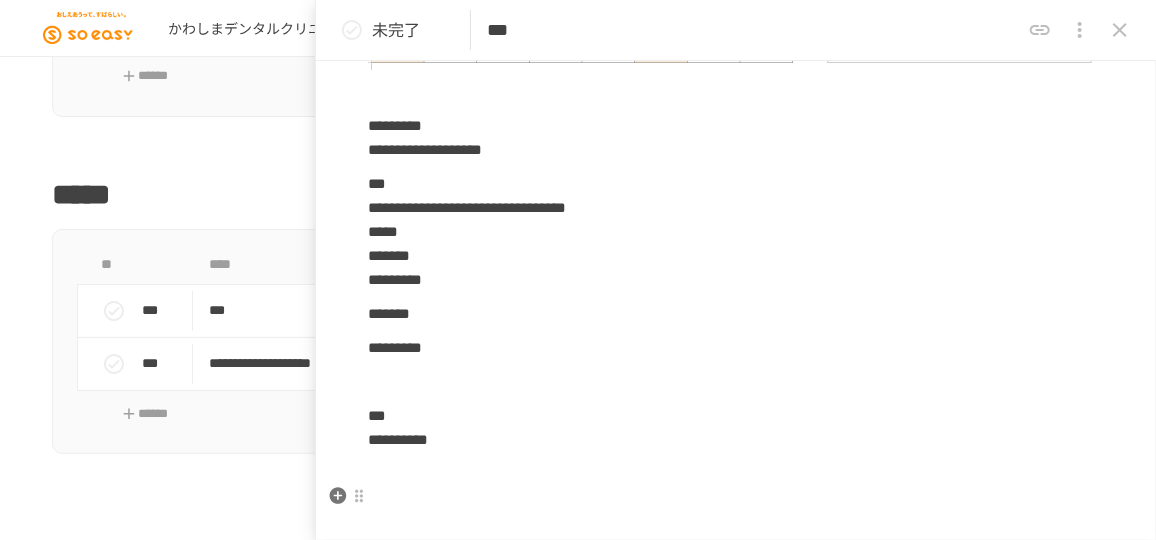 click at bounding box center [736, 508] 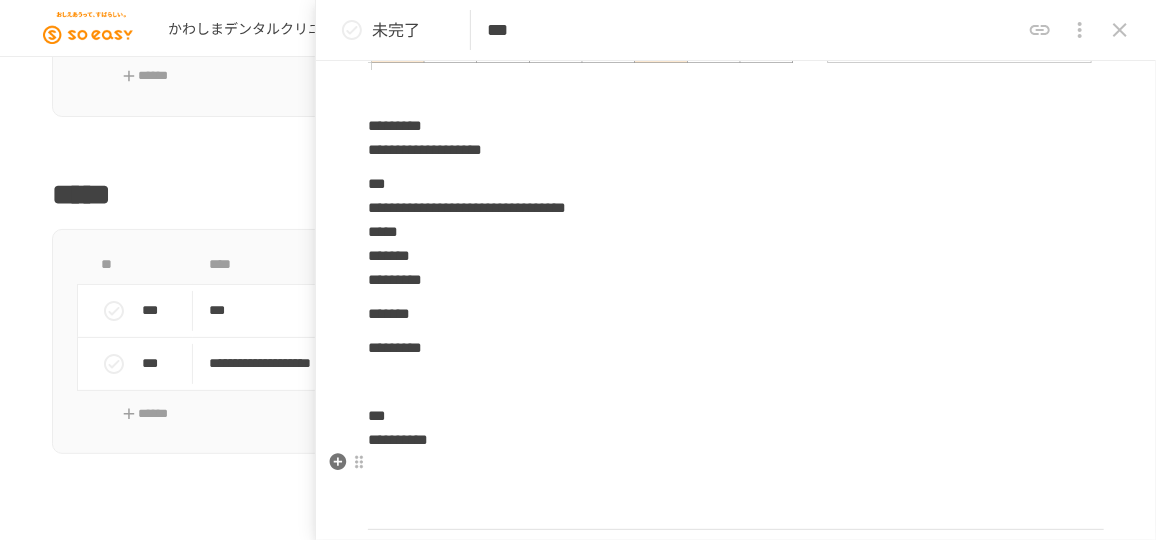 click on "**********" at bounding box center (736, 842) 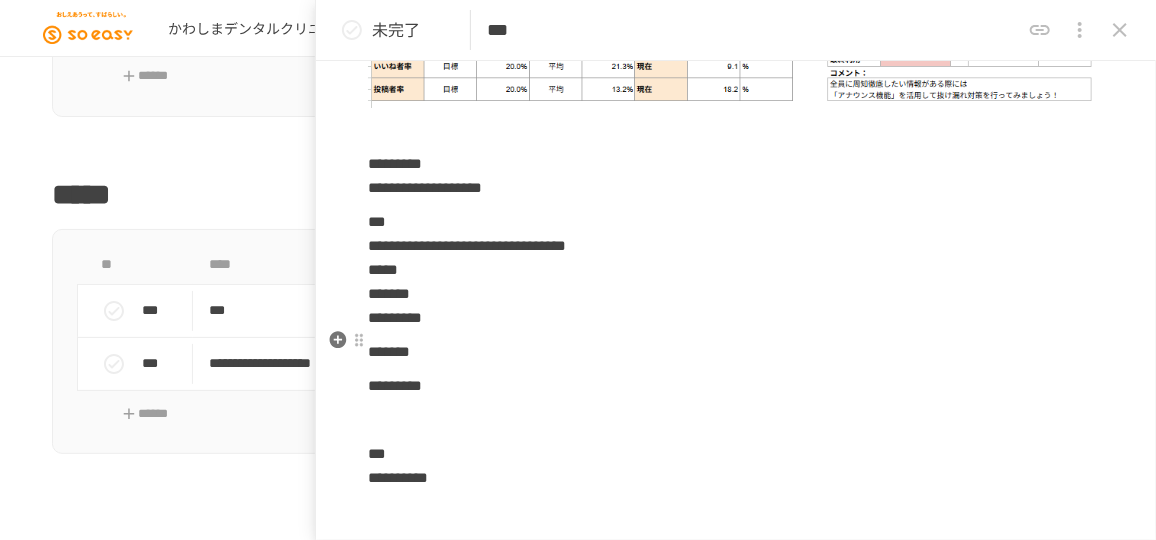 scroll, scrollTop: 2050, scrollLeft: 0, axis: vertical 